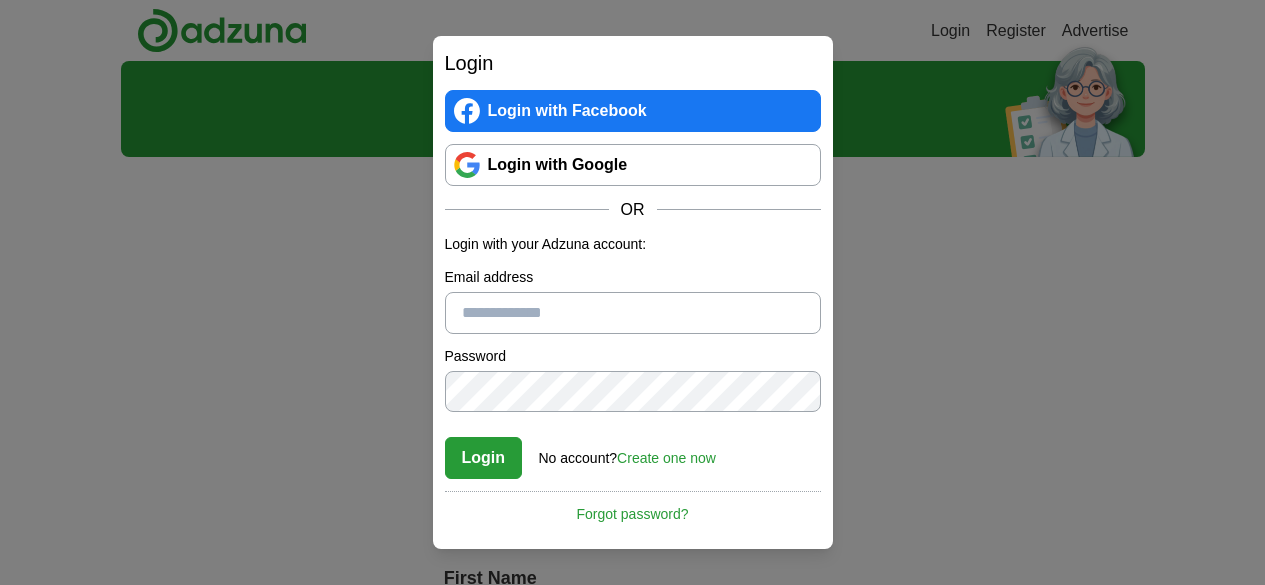 scroll, scrollTop: 0, scrollLeft: 0, axis: both 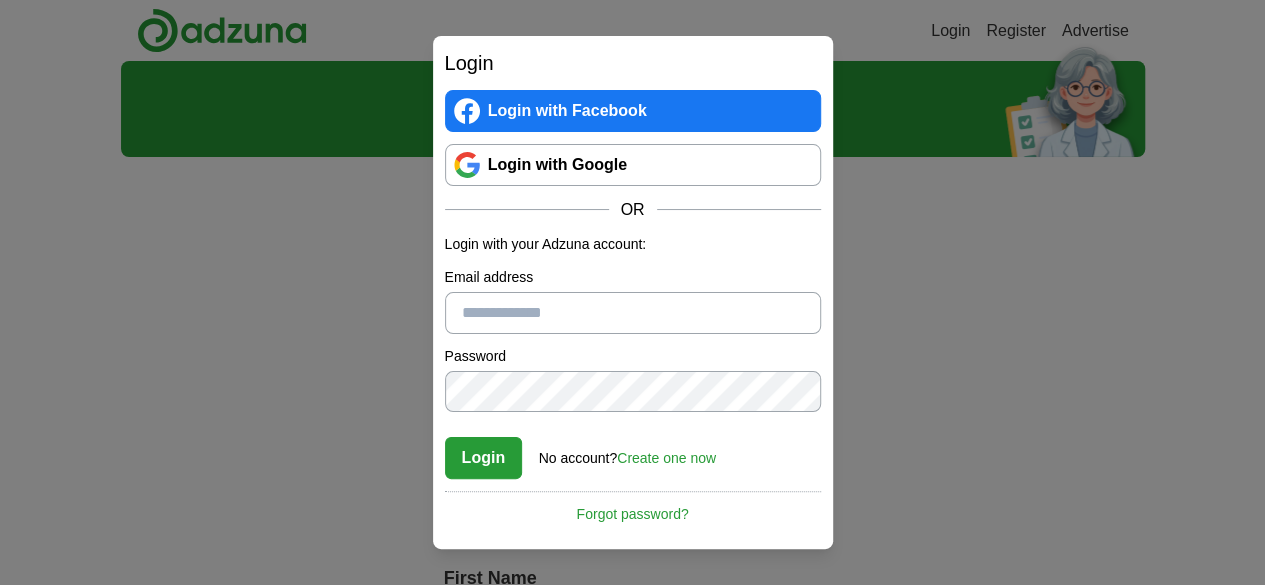 click on "Login with Google" at bounding box center [633, 165] 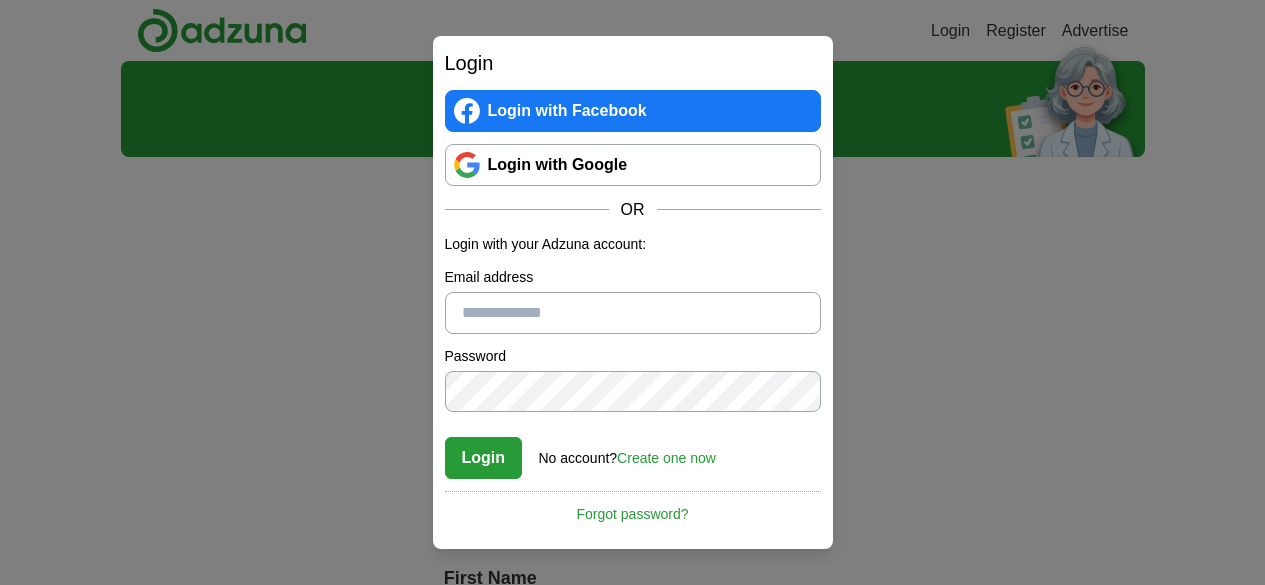 scroll, scrollTop: 0, scrollLeft: 0, axis: both 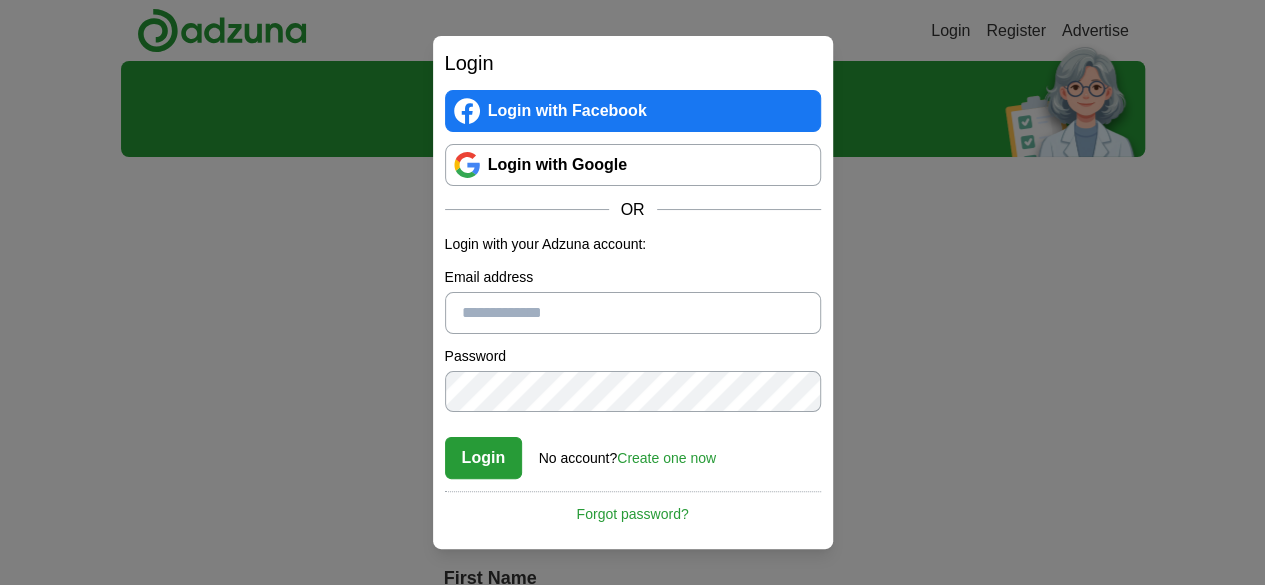 click on "Create one now" at bounding box center (666, 458) 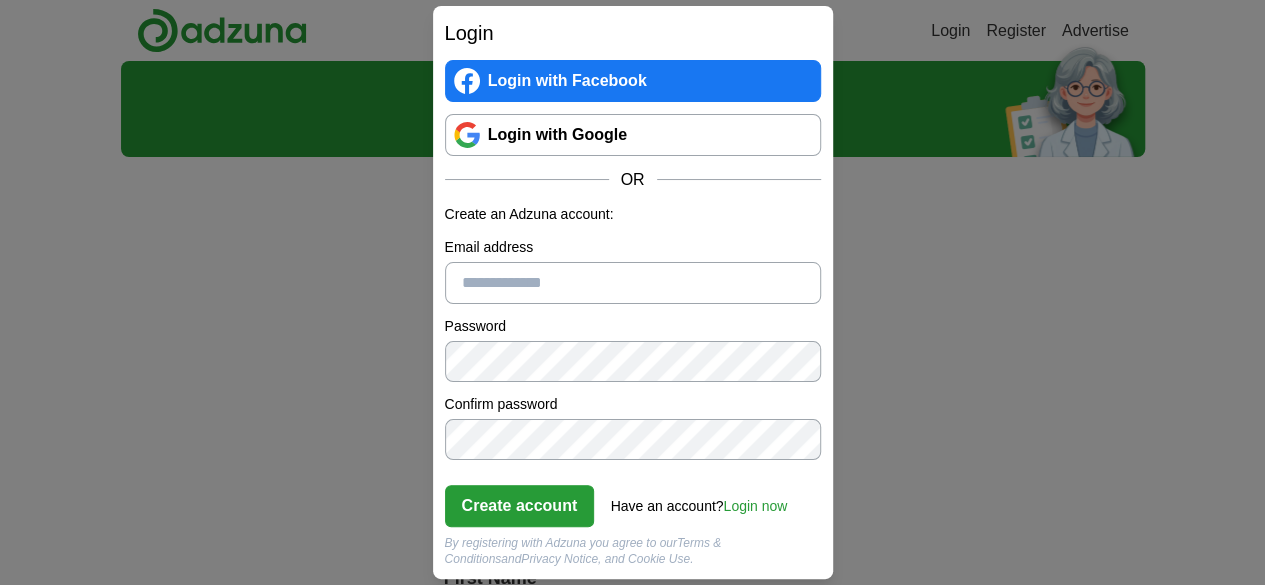 click on "Email address" at bounding box center (633, 283) 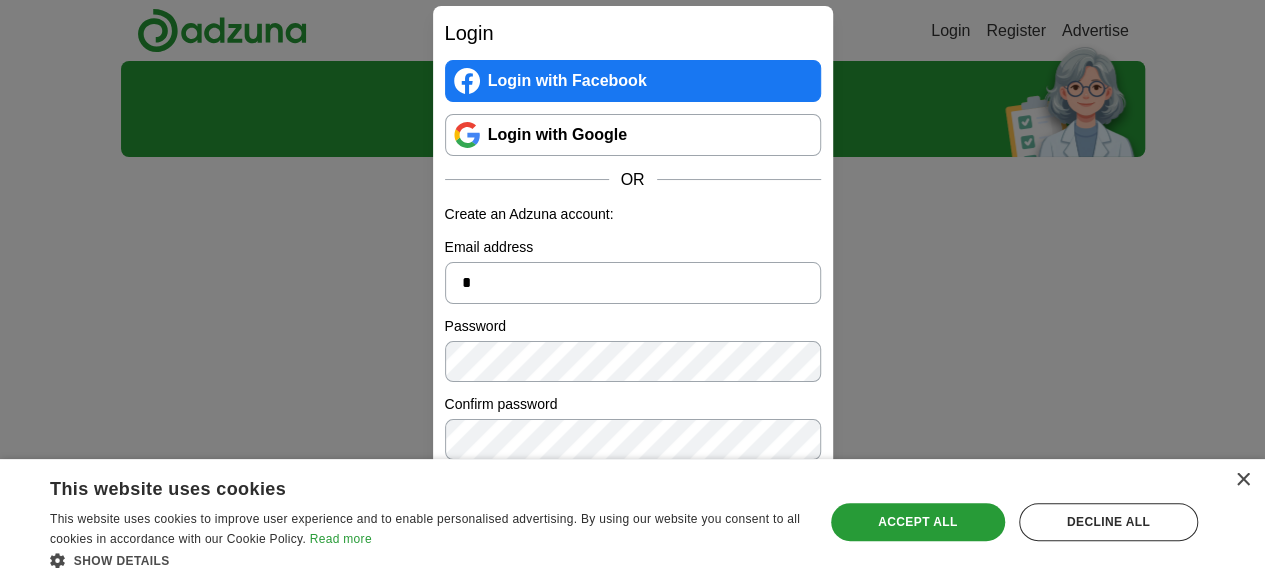 type on "**********" 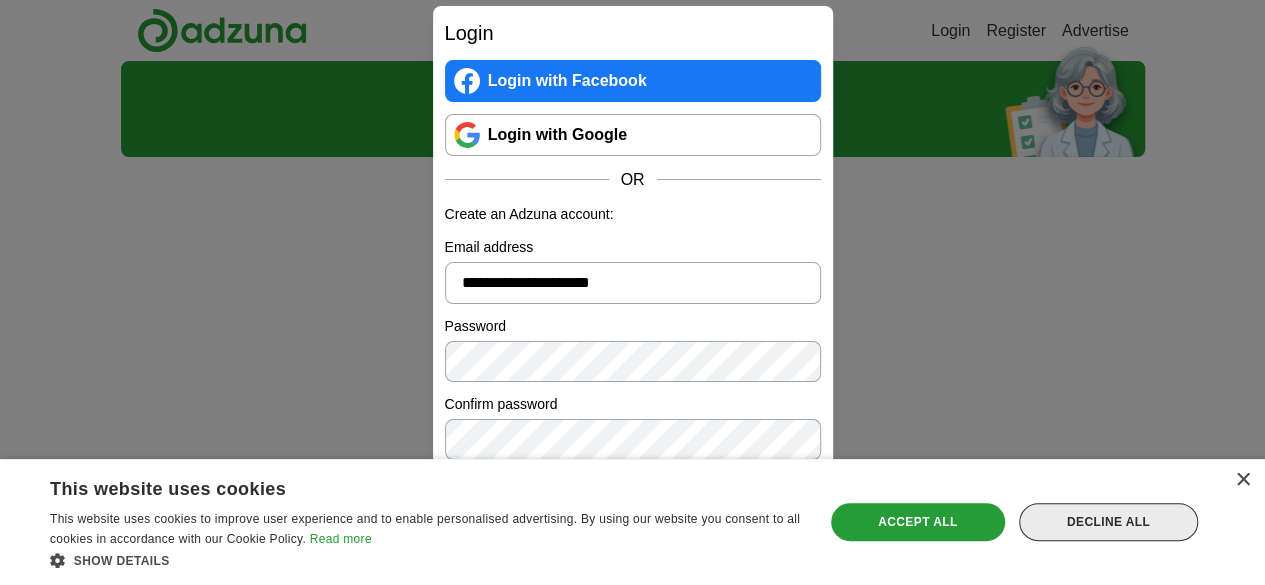 click on "Decline all" at bounding box center (1108, 522) 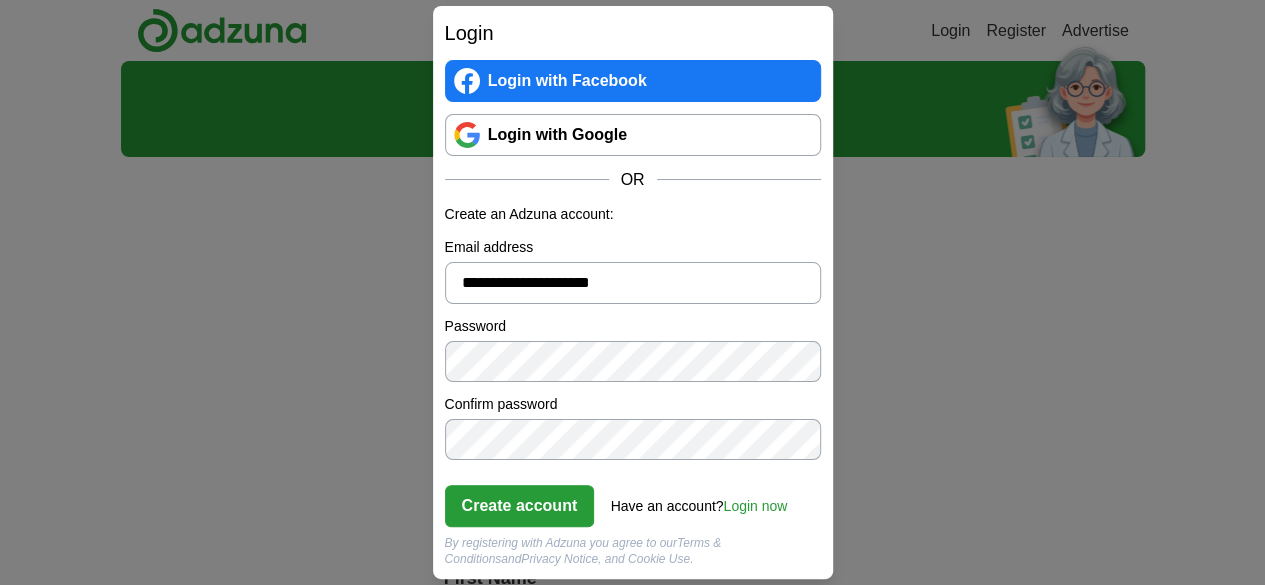 scroll, scrollTop: 108, scrollLeft: 0, axis: vertical 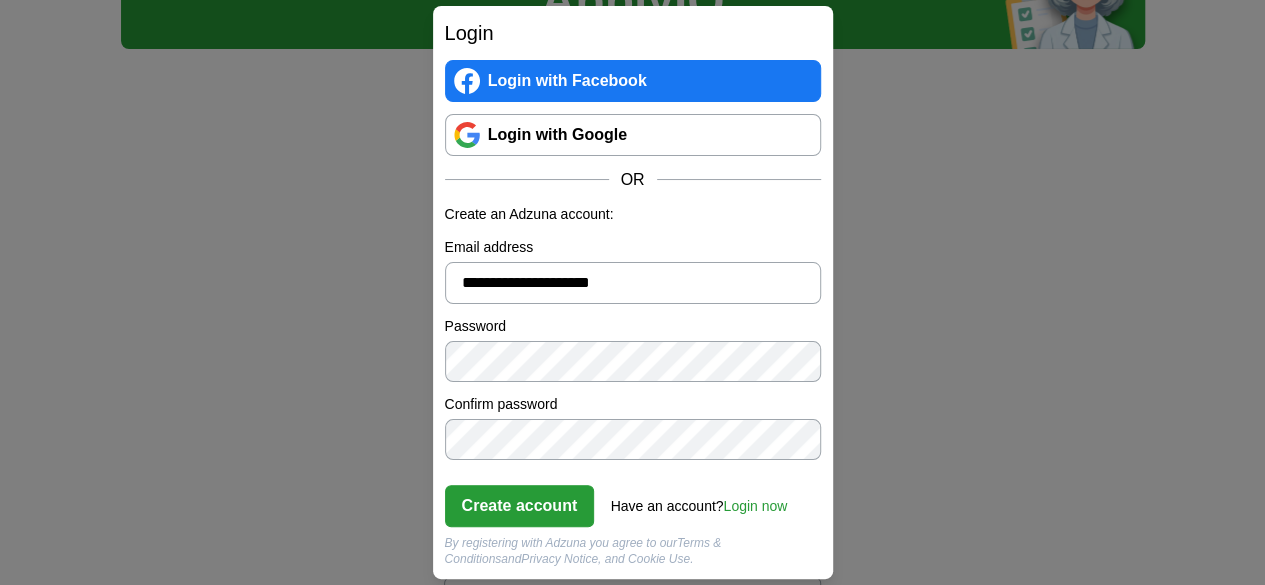 click on "Create account" at bounding box center (520, 506) 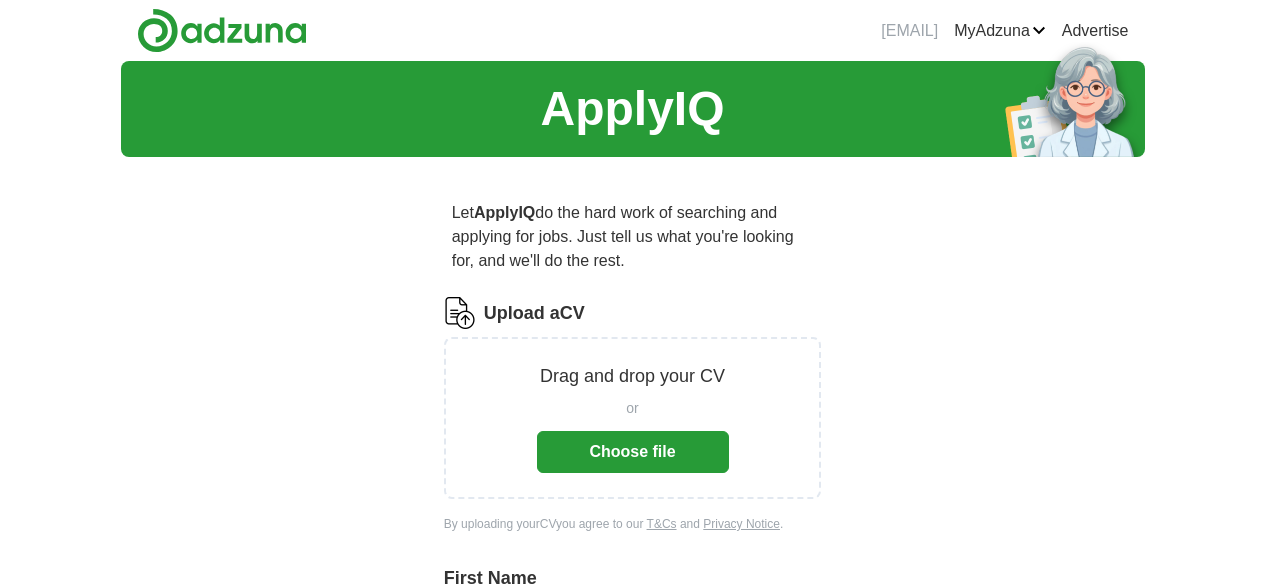scroll, scrollTop: 99, scrollLeft: 0, axis: vertical 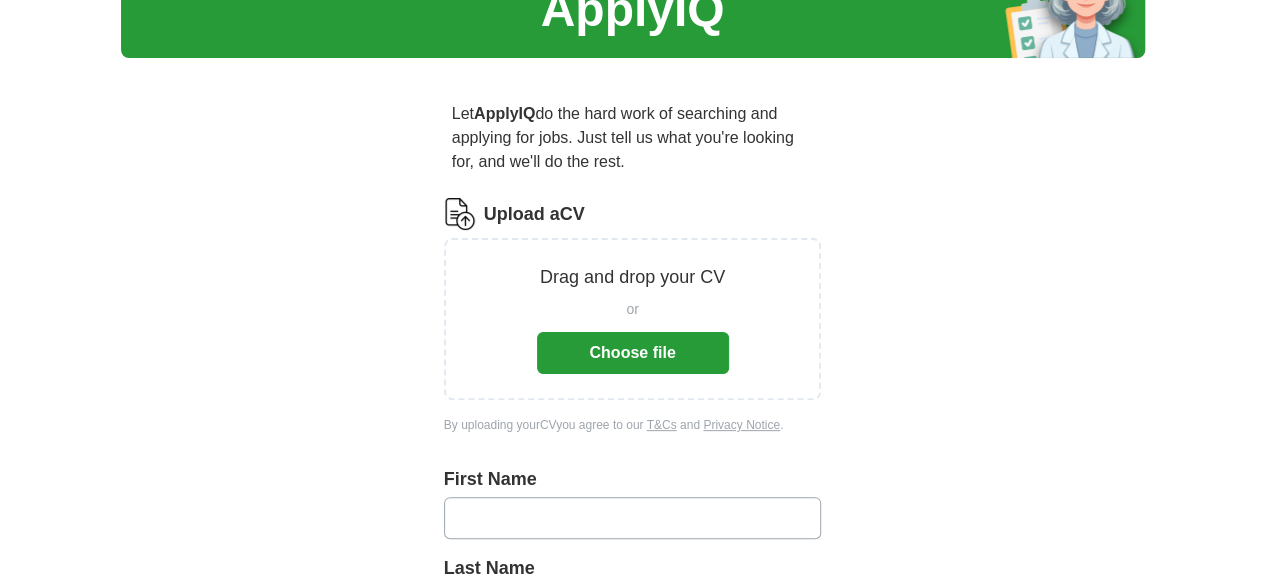 click on "Choose file" at bounding box center [633, 353] 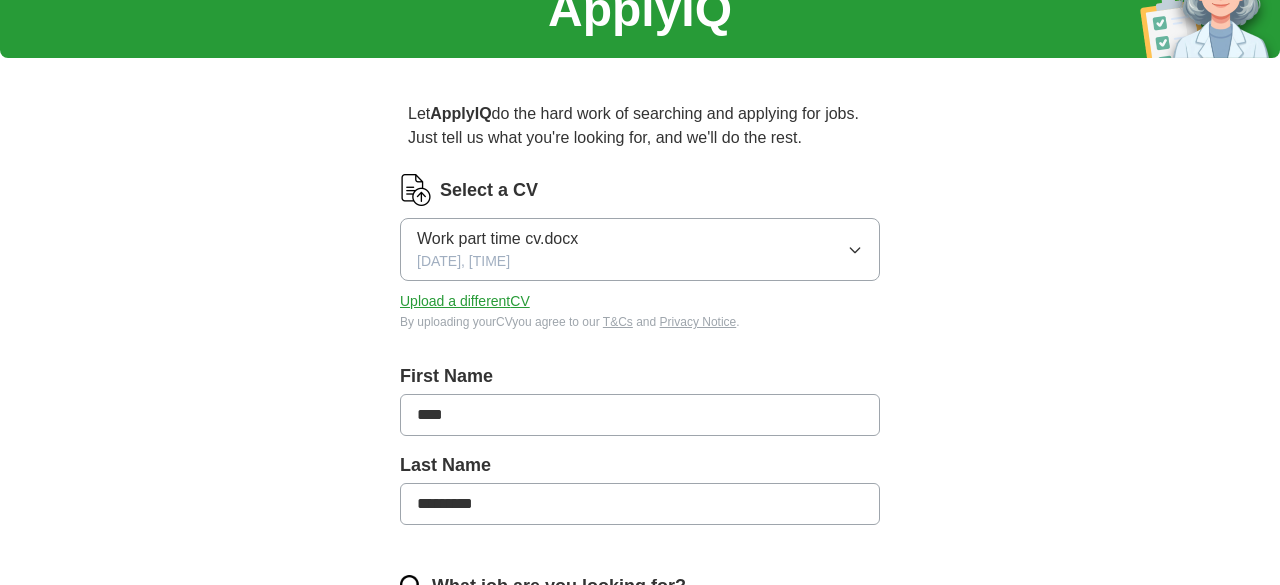 type on "****" 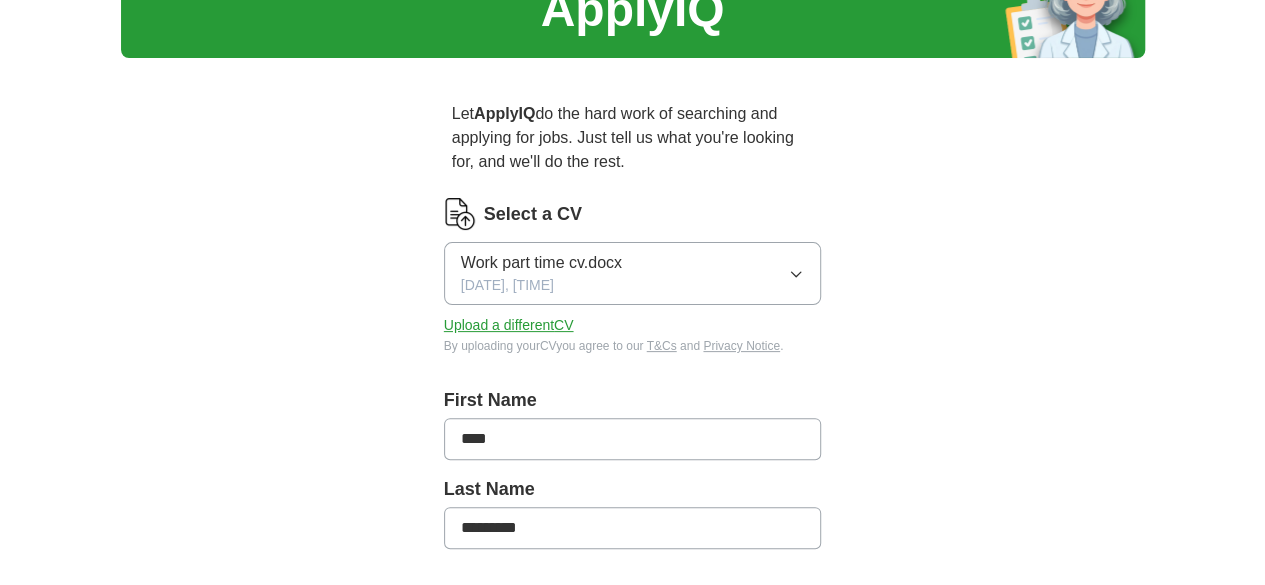 scroll, scrollTop: 599, scrollLeft: 0, axis: vertical 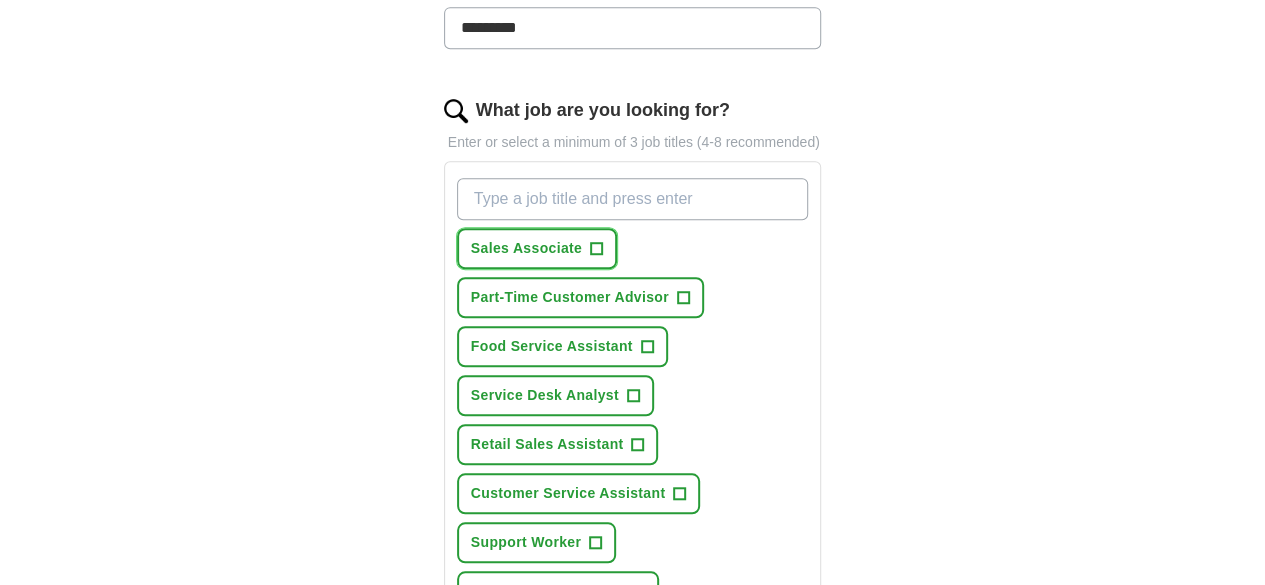 click on "+" at bounding box center (597, 249) 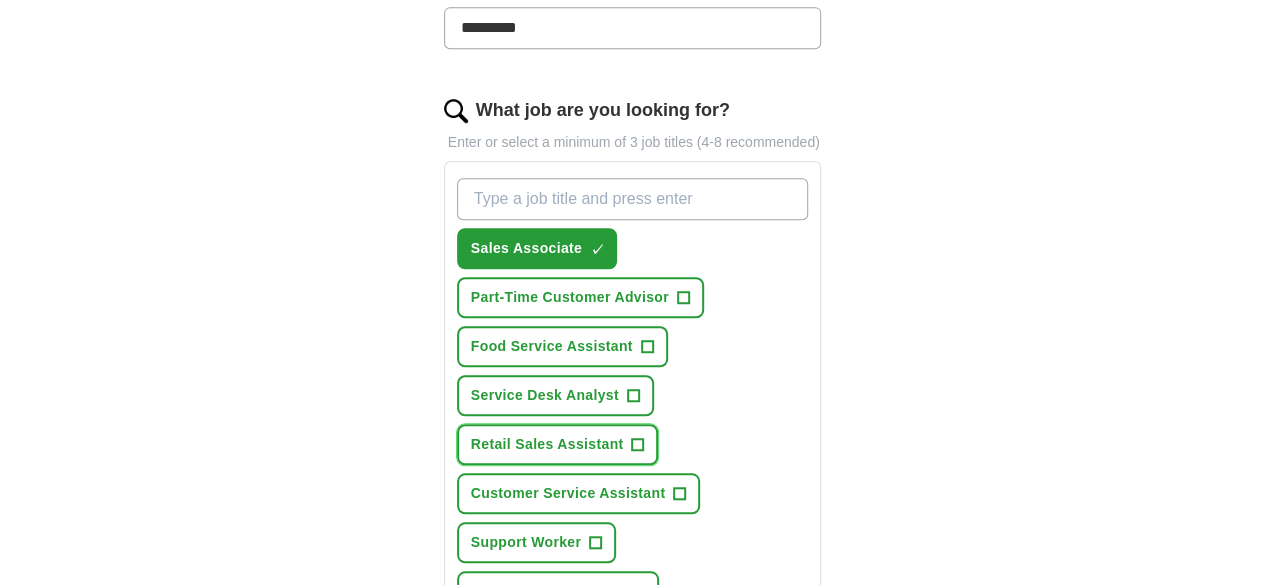 click on "Retail Sales Assistant +" at bounding box center (558, 444) 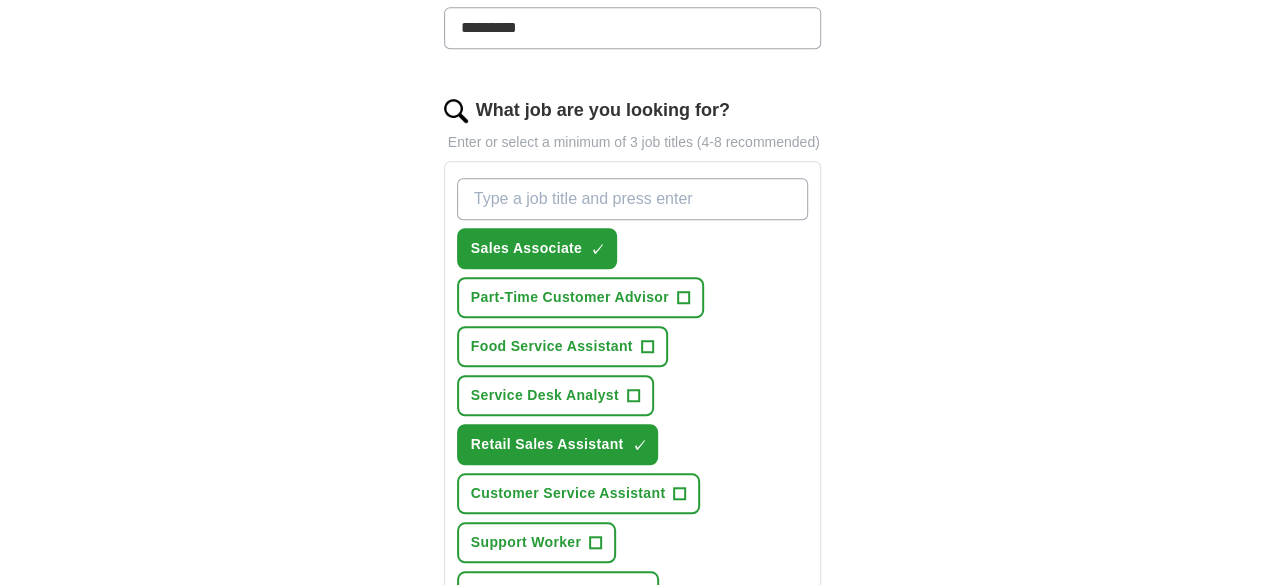 click on "Select all" at bounding box center (489, 685) 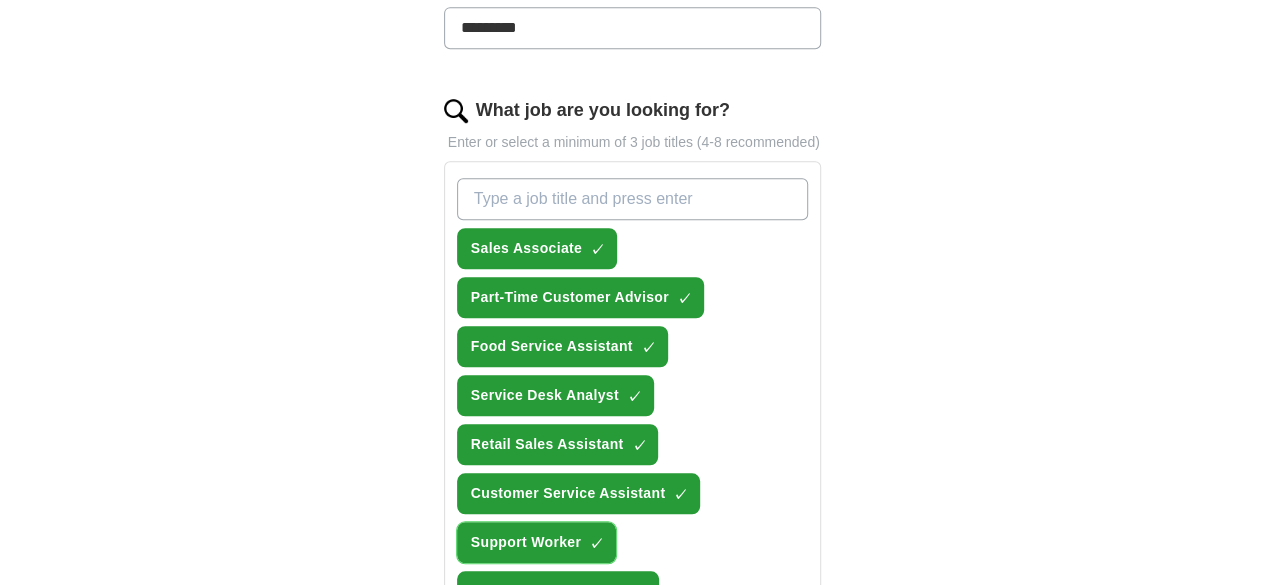 click on "Support Worker ✓ ×" at bounding box center (536, 542) 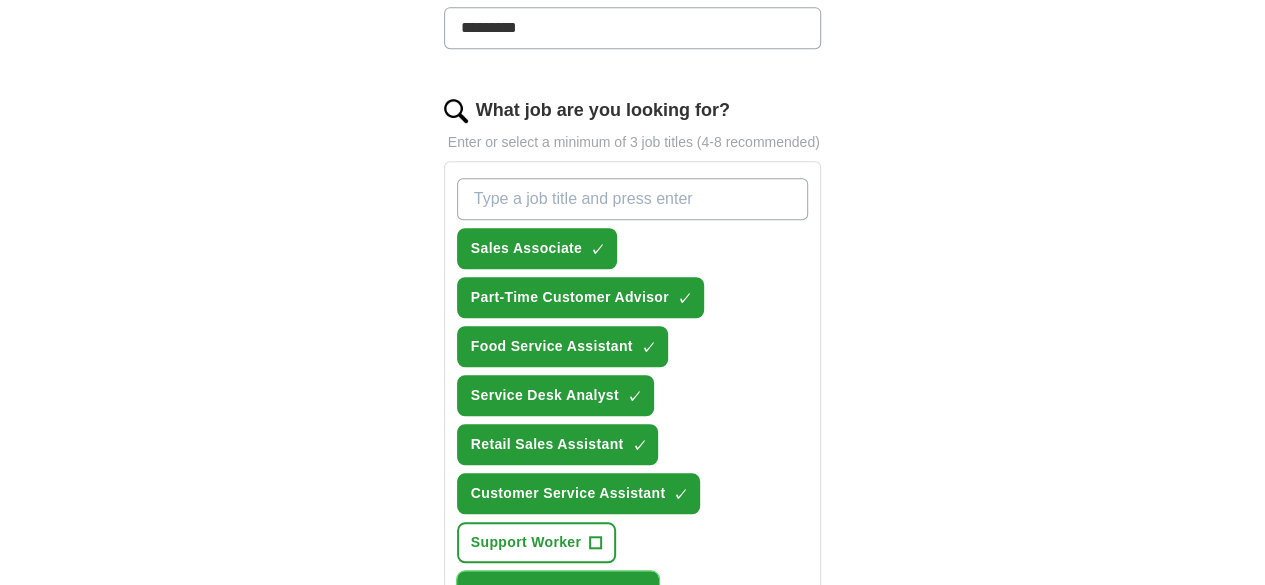 click on "×" at bounding box center [0, 0] 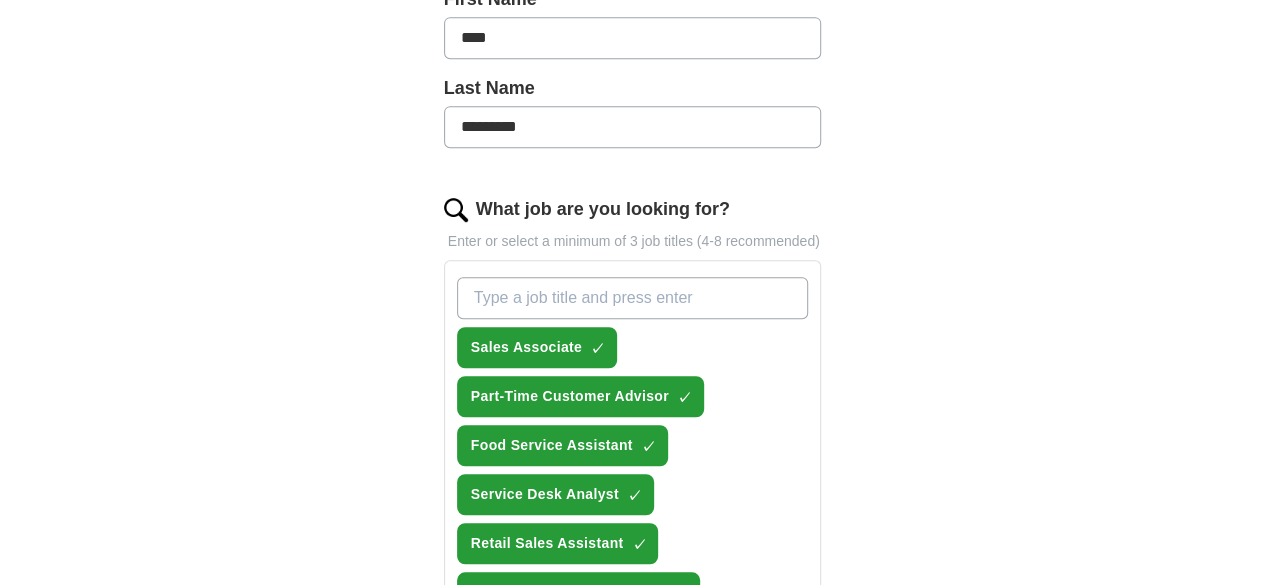scroll, scrollTop: 1000, scrollLeft: 0, axis: vertical 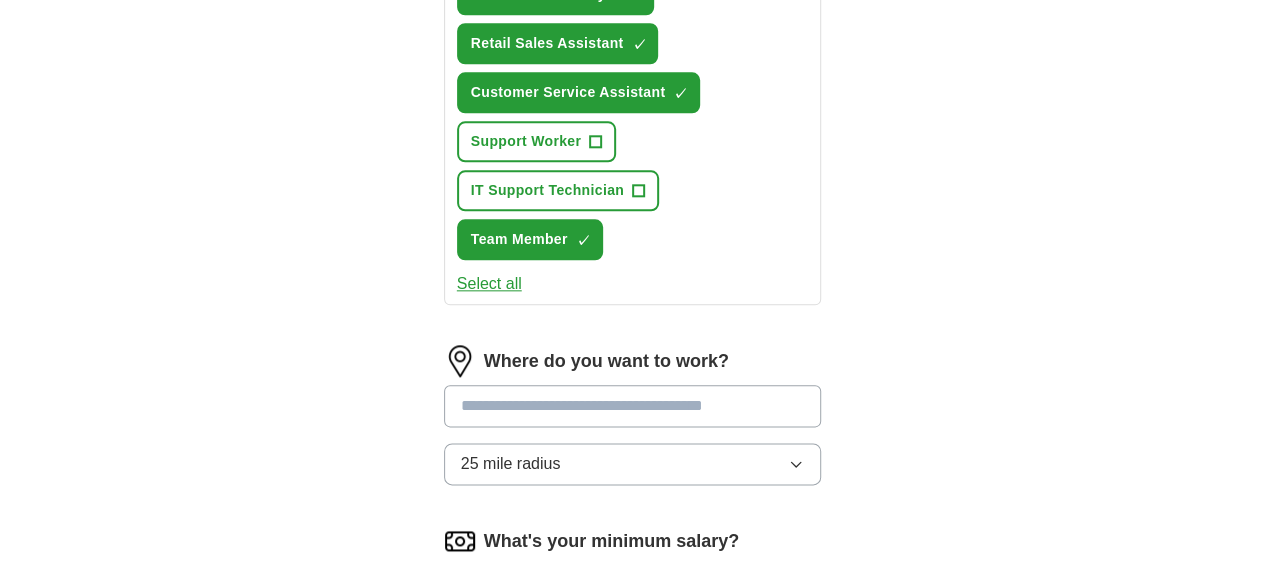 click at bounding box center (633, 406) 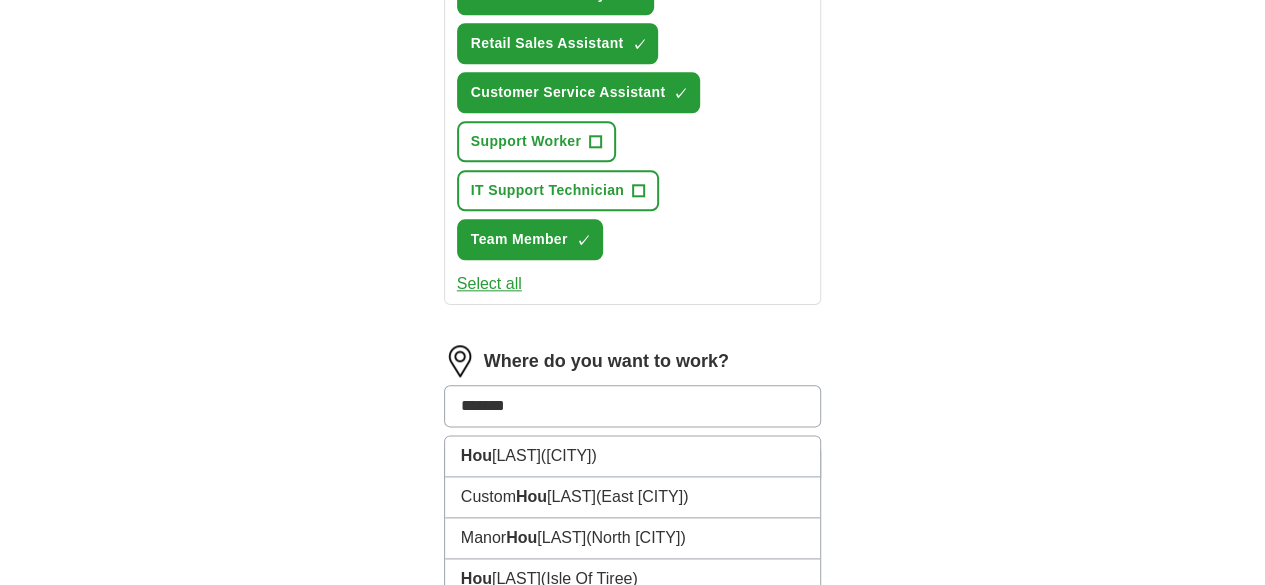 type on "********" 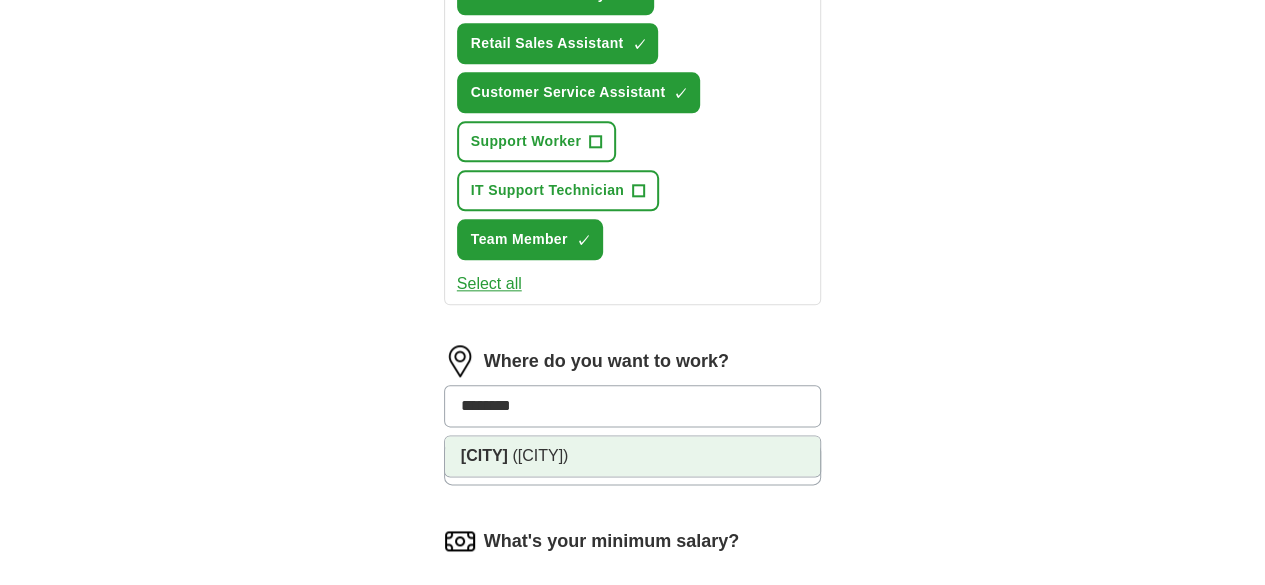 click on "[CITY]   ([CITY])" at bounding box center (633, 456) 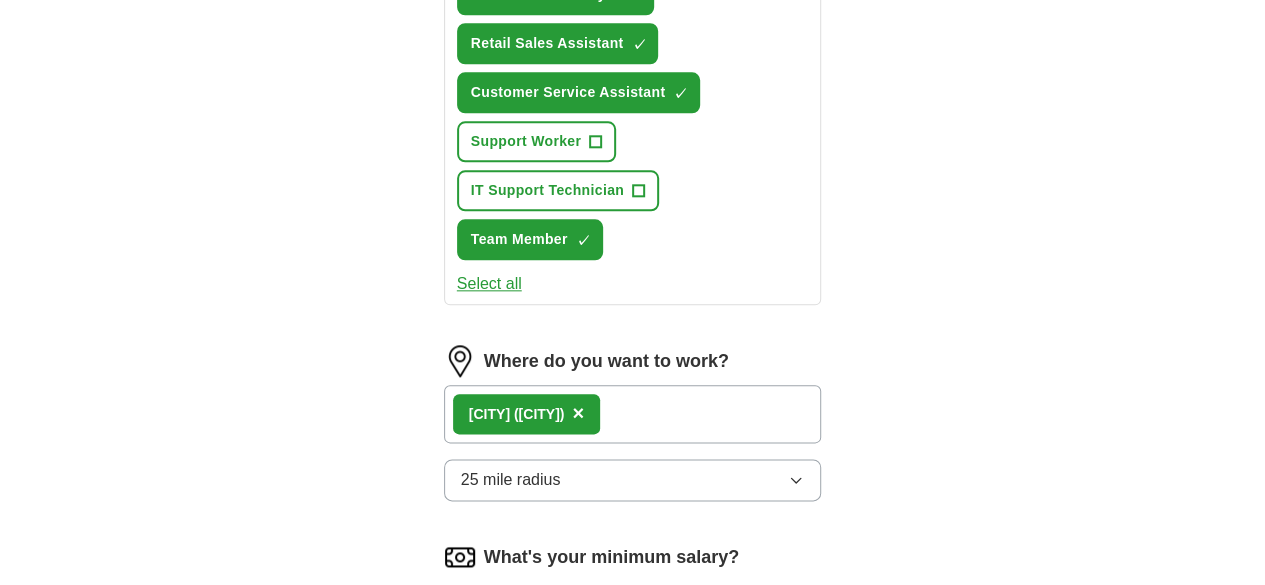 drag, startPoint x: 434, startPoint y: 457, endPoint x: 448, endPoint y: 454, distance: 14.3178215 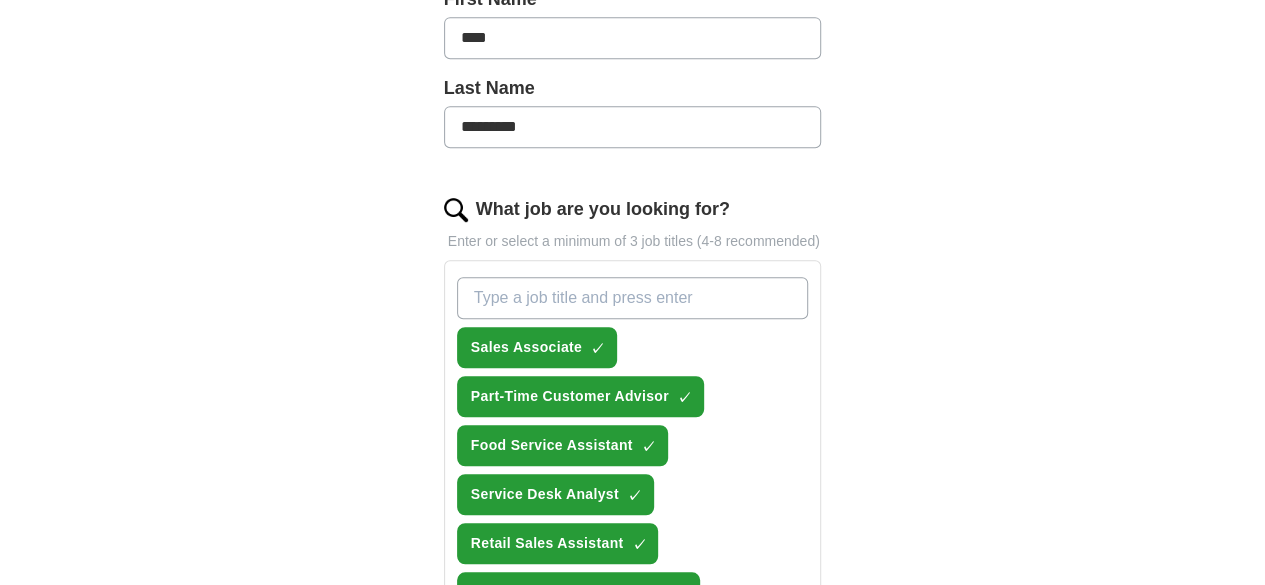 click on "What job are you looking for?" at bounding box center (633, 298) 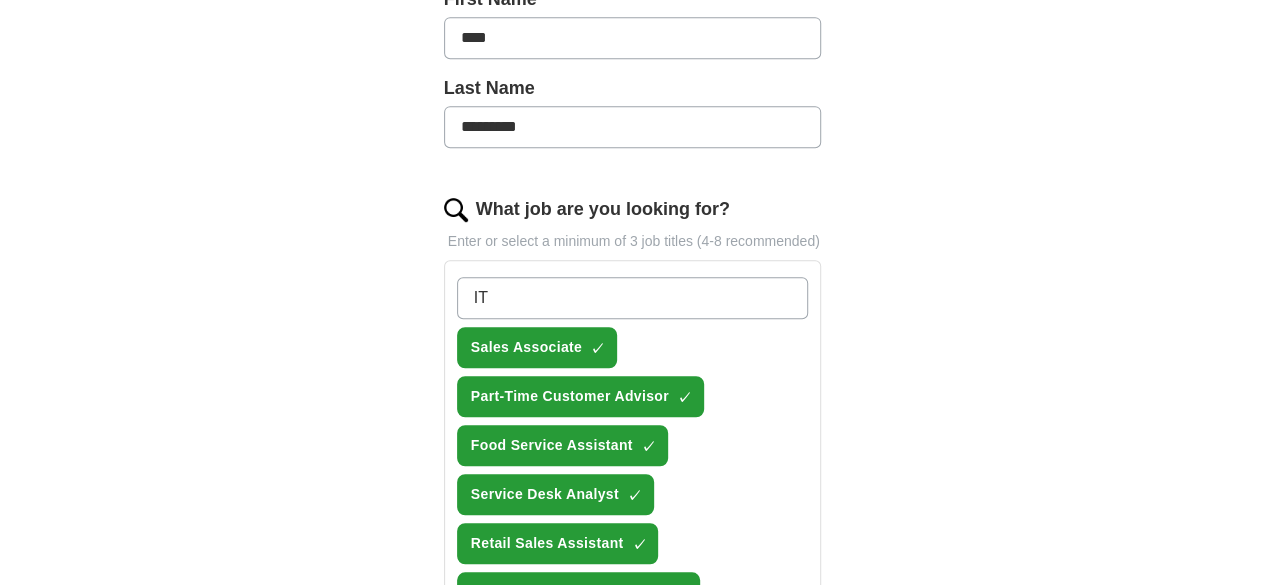 type on "I" 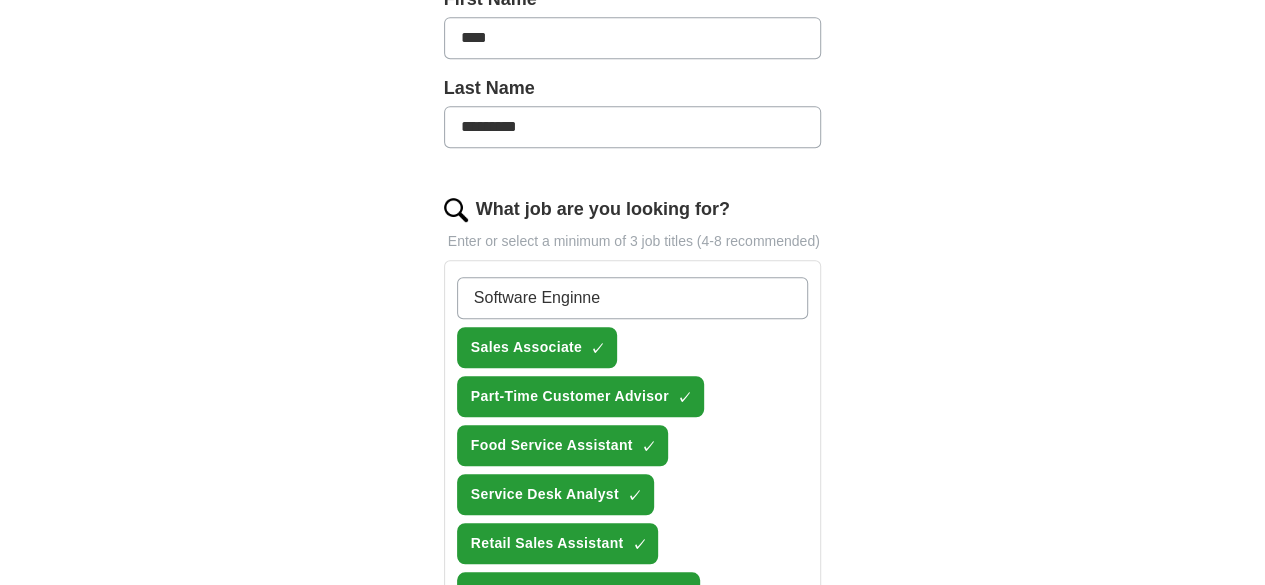 type on "Software Enginner" 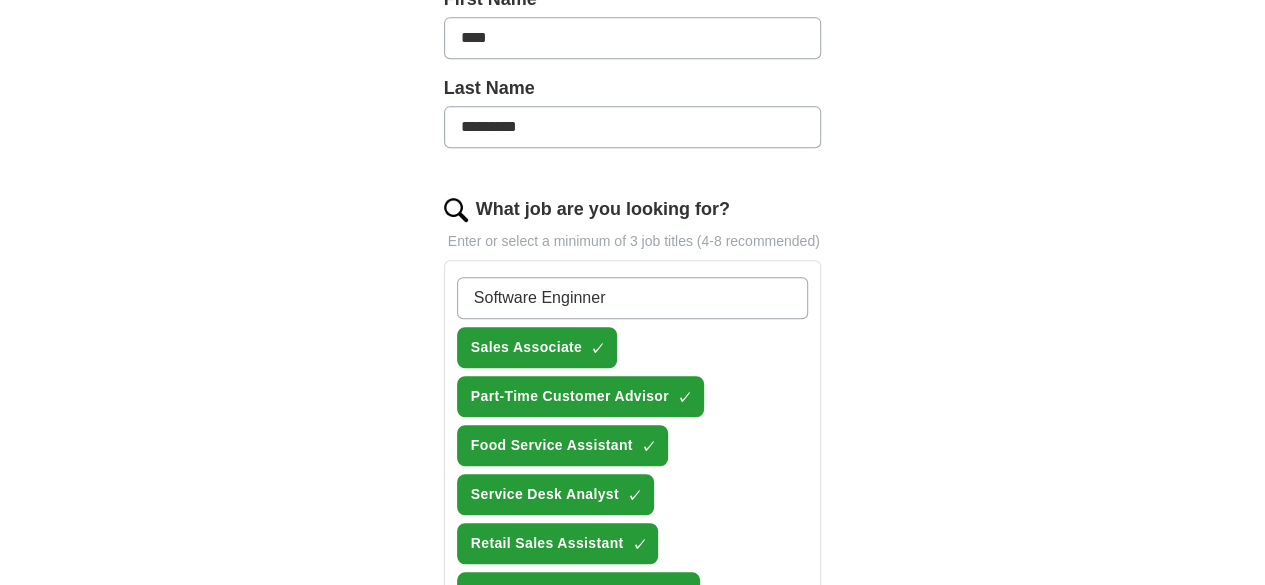 type 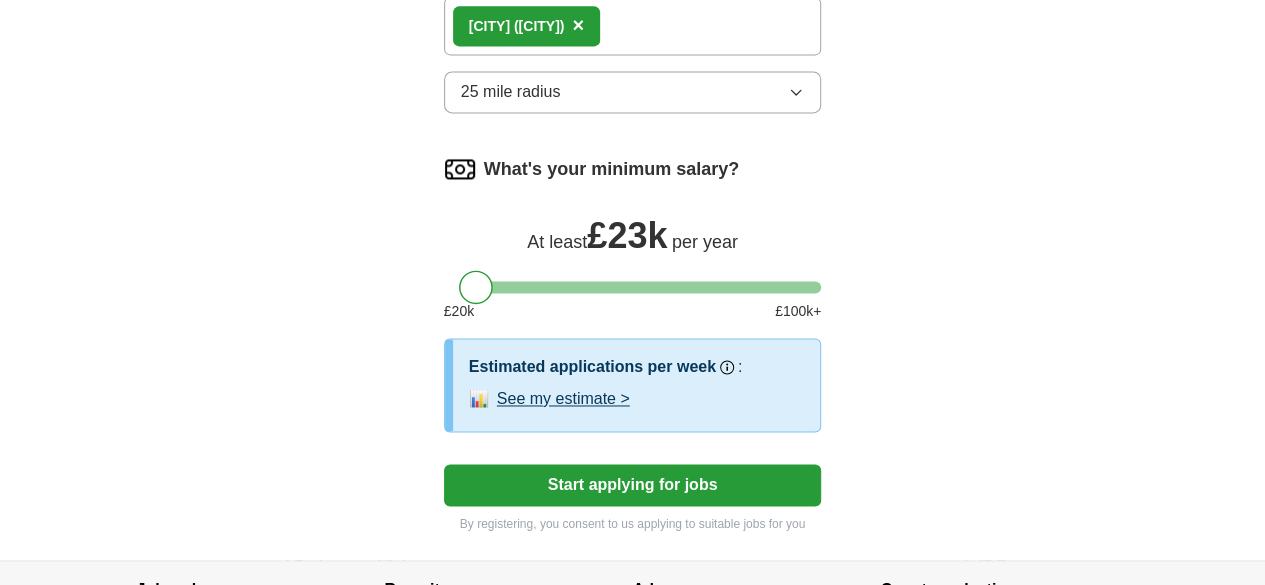 scroll, scrollTop: 1408, scrollLeft: 0, axis: vertical 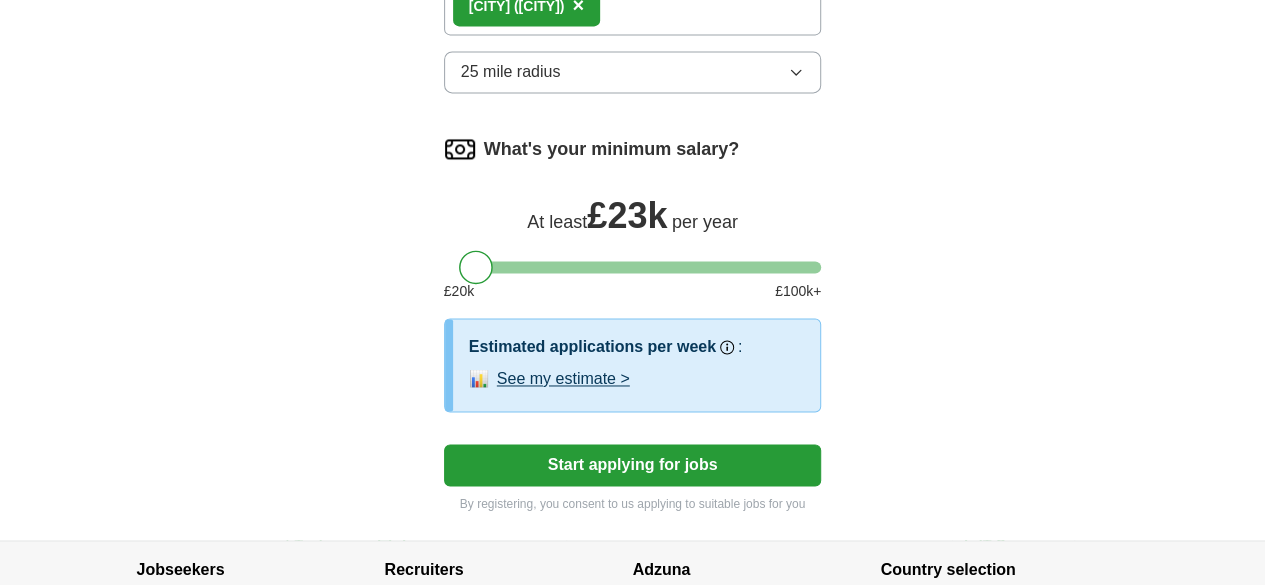 click on "Start applying for jobs" at bounding box center [633, 465] 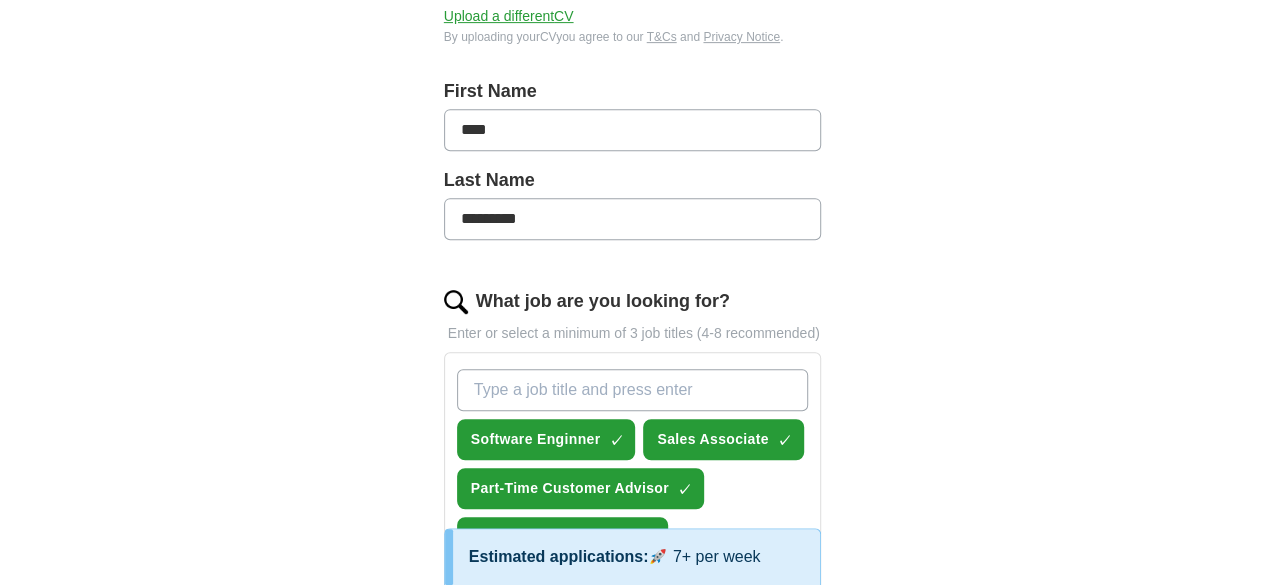 select on "**" 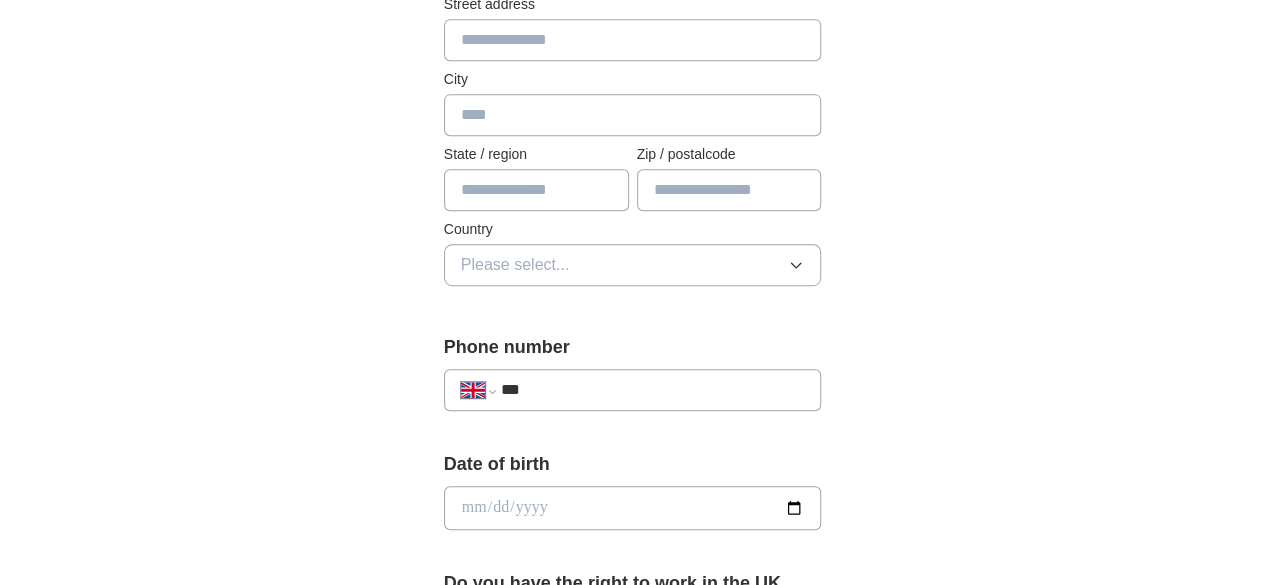 scroll, scrollTop: 0, scrollLeft: 0, axis: both 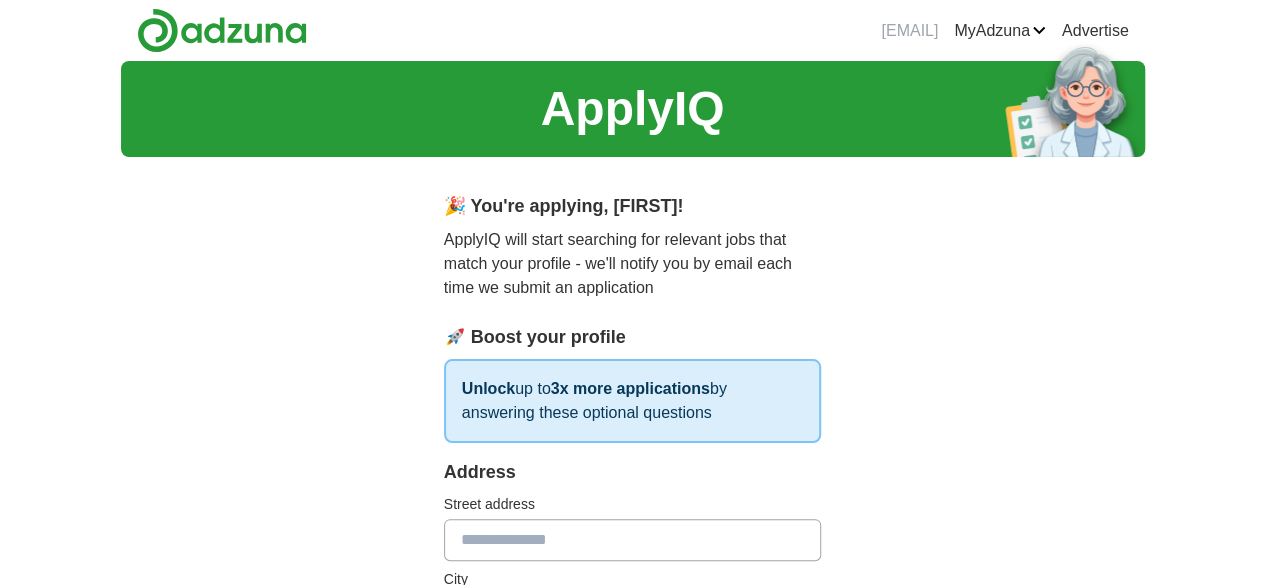 click at bounding box center [633, 540] 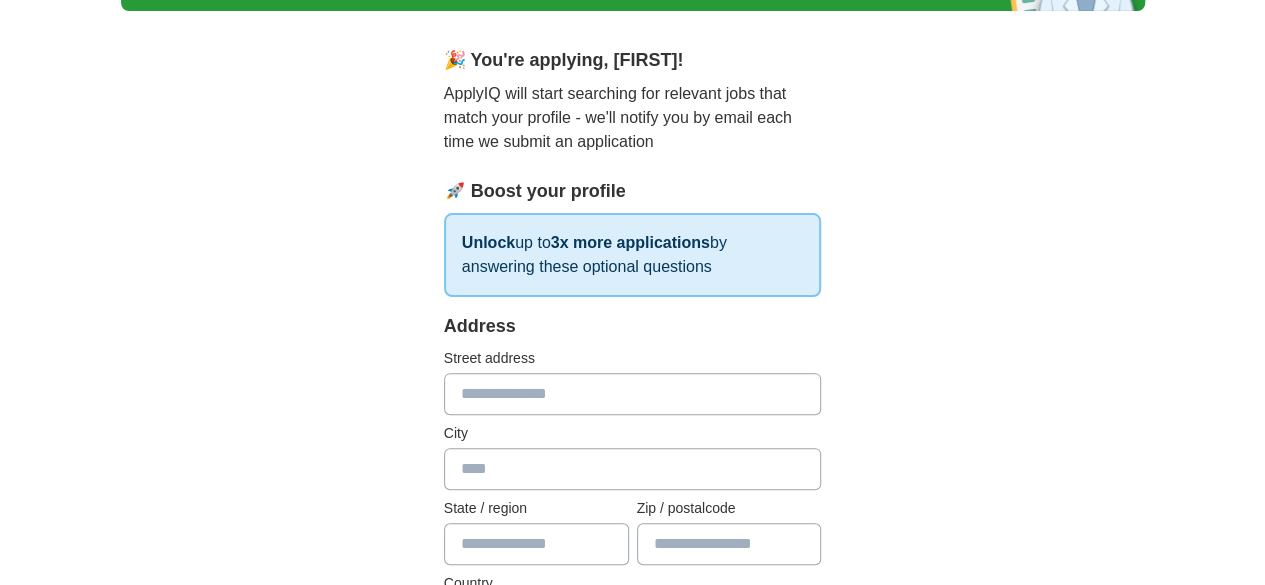 scroll, scrollTop: 174, scrollLeft: 0, axis: vertical 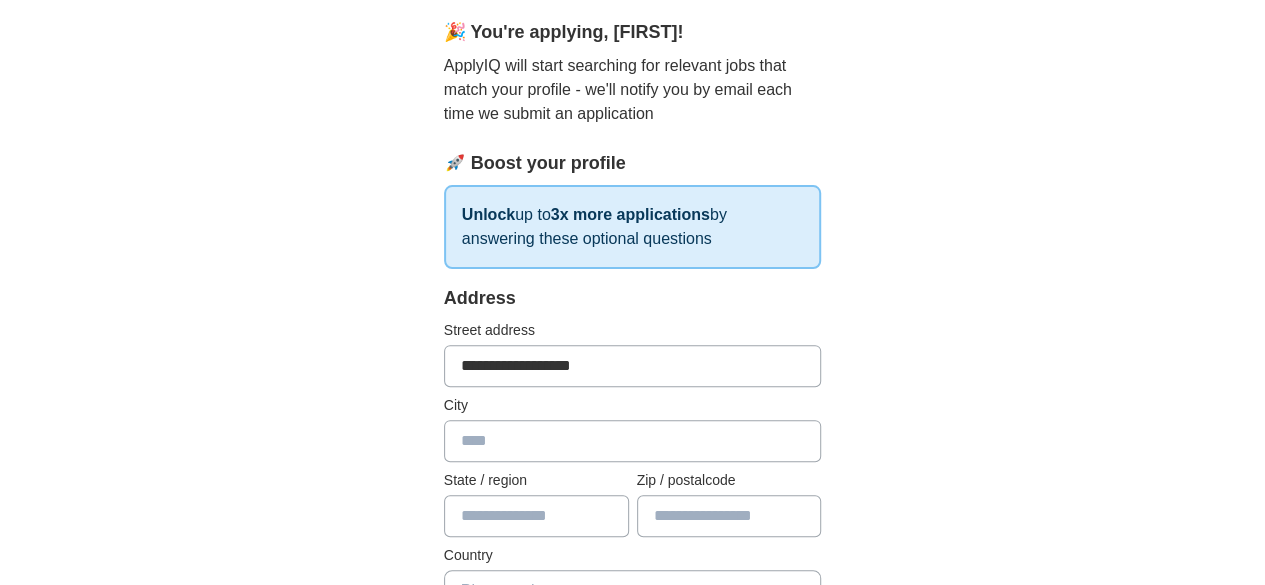 type on "**********" 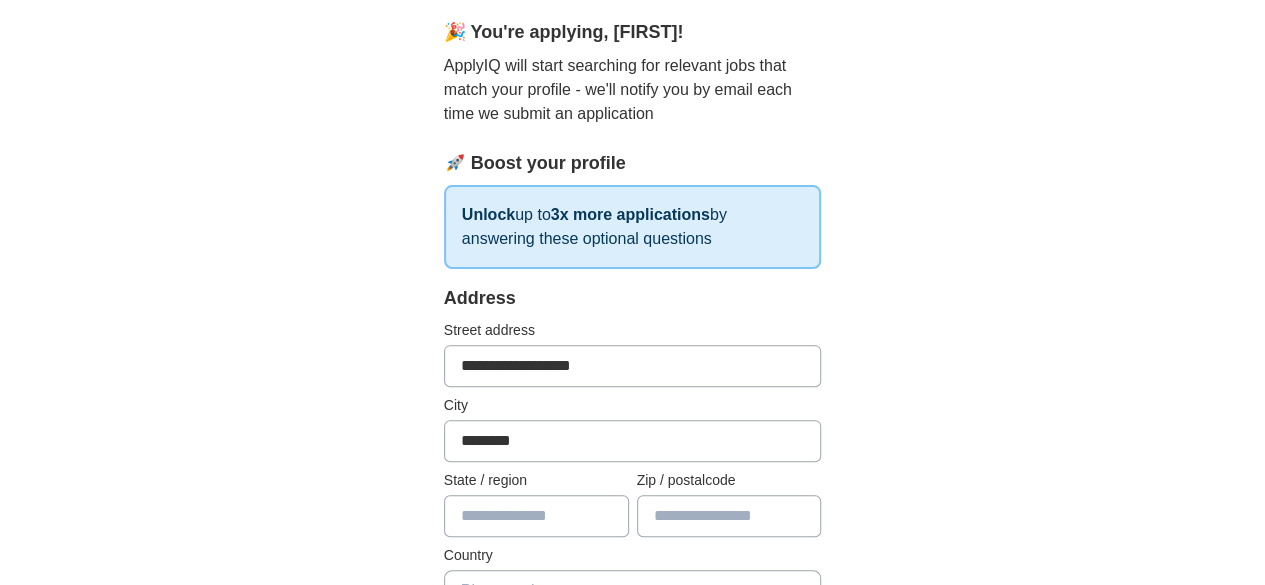 click at bounding box center [536, 516] 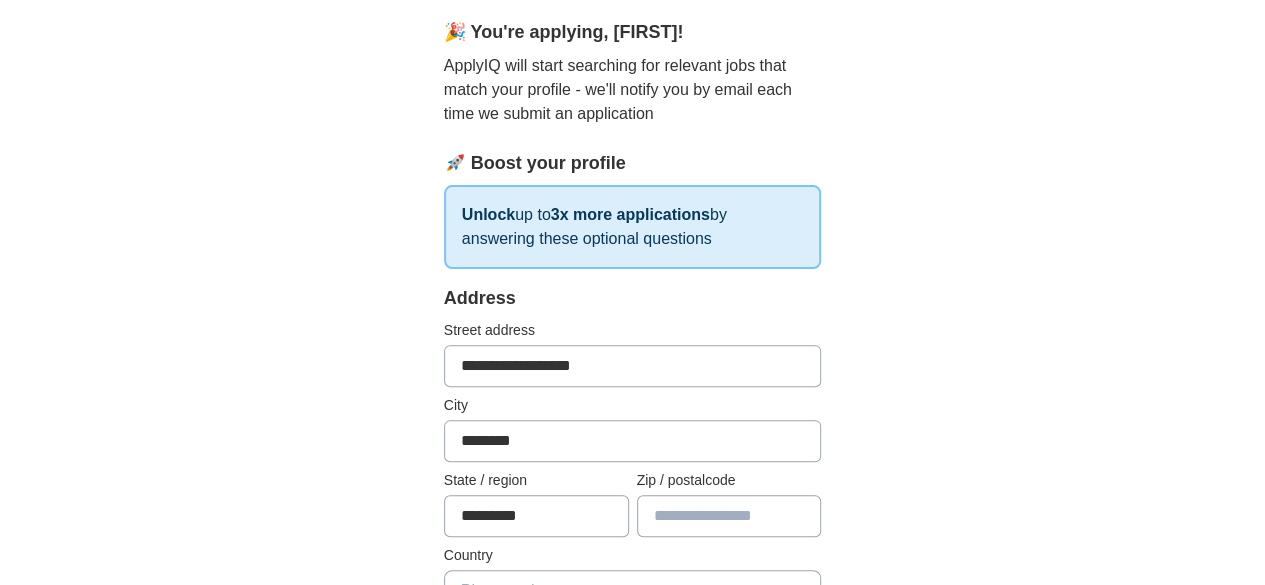 type on "*********" 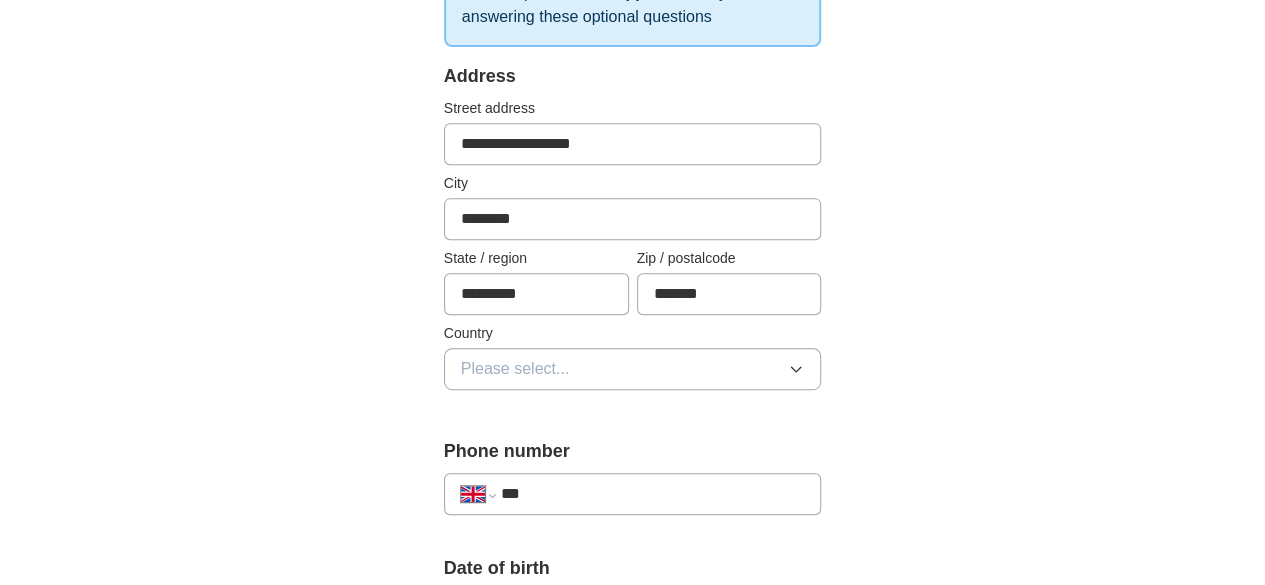 scroll, scrollTop: 429, scrollLeft: 0, axis: vertical 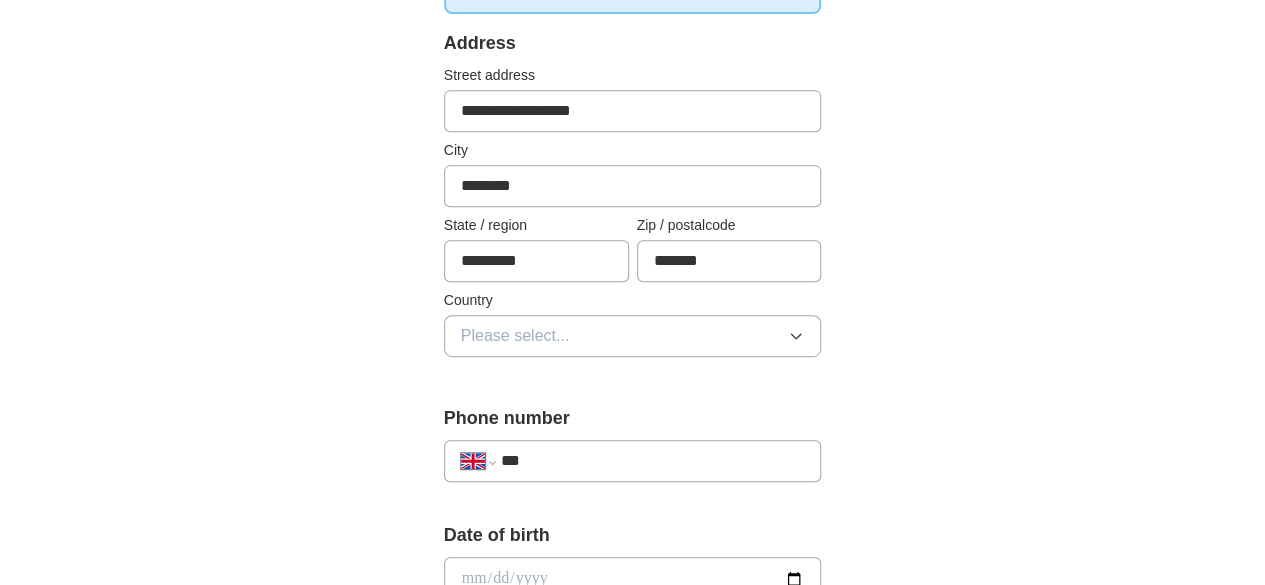 type on "*******" 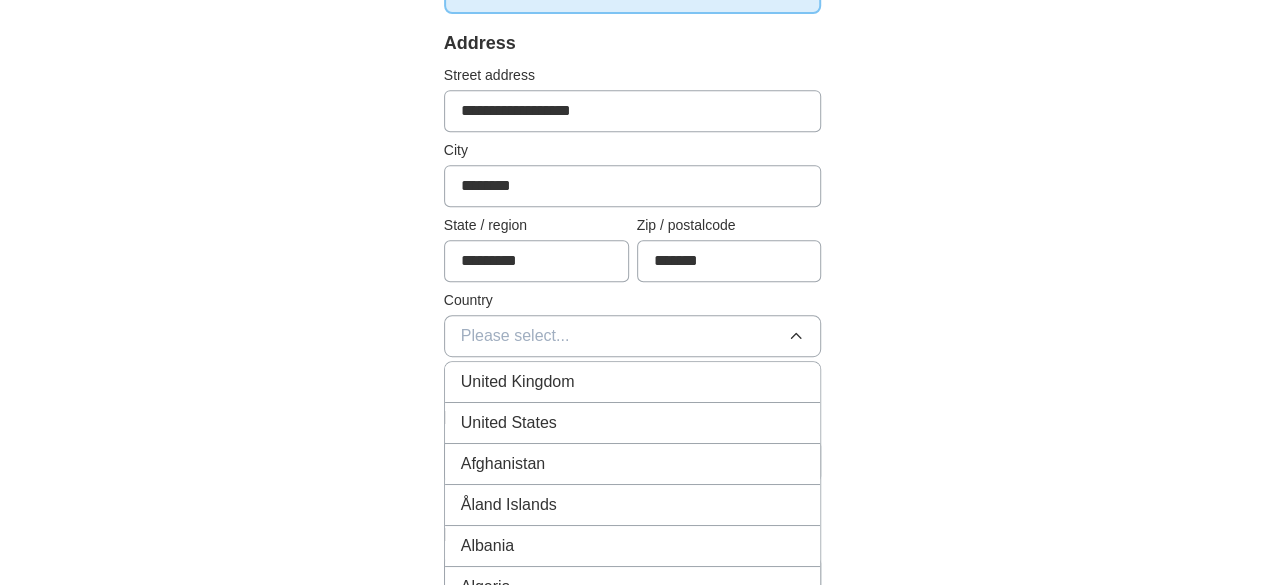 click on "United Kingdom" at bounding box center [633, 382] 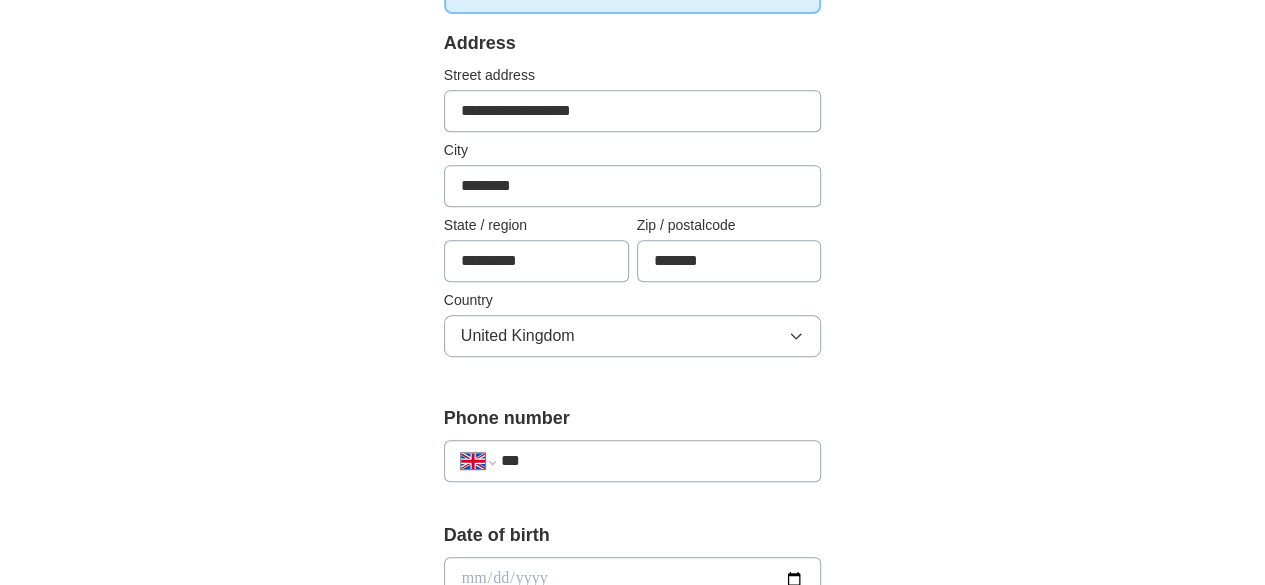 click on "***" at bounding box center (653, 461) 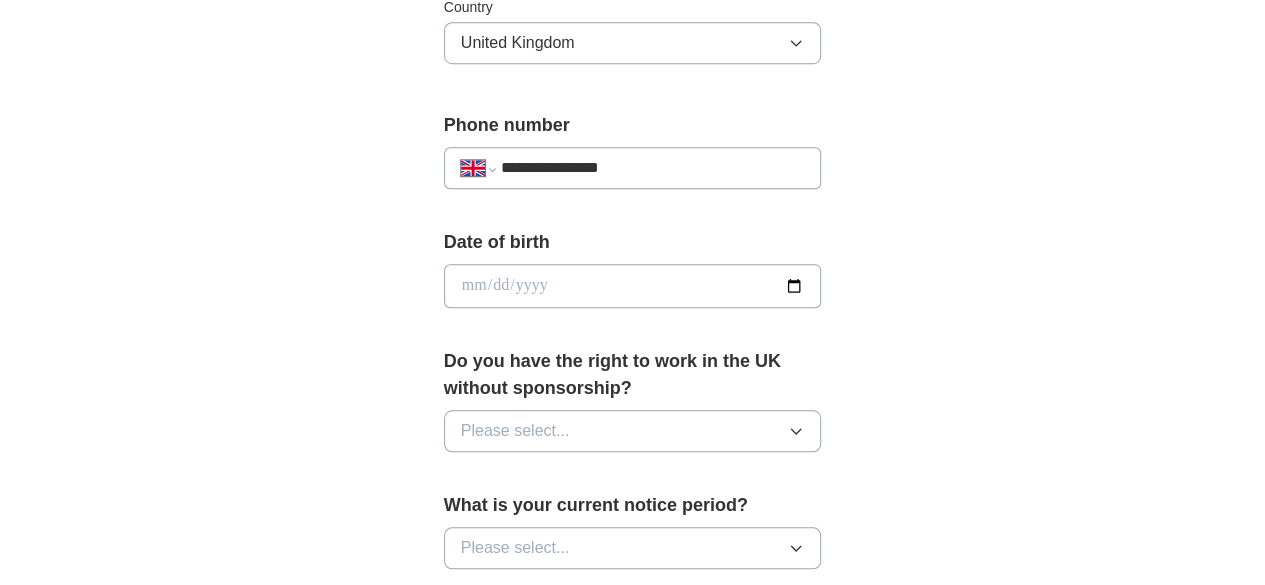 scroll, scrollTop: 725, scrollLeft: 0, axis: vertical 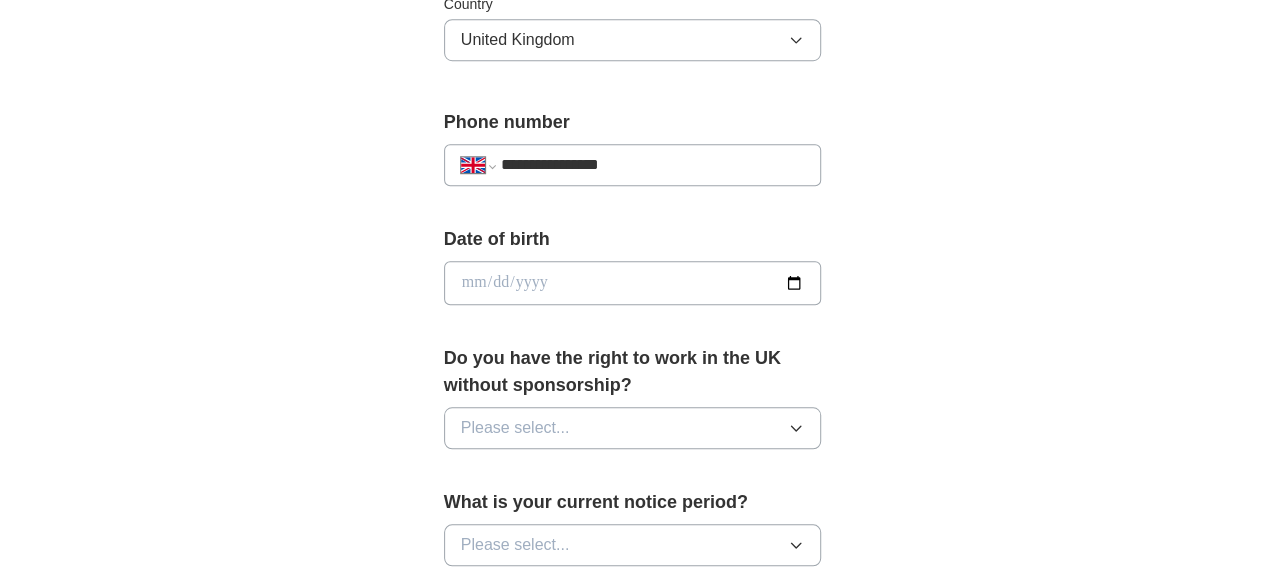 type on "**********" 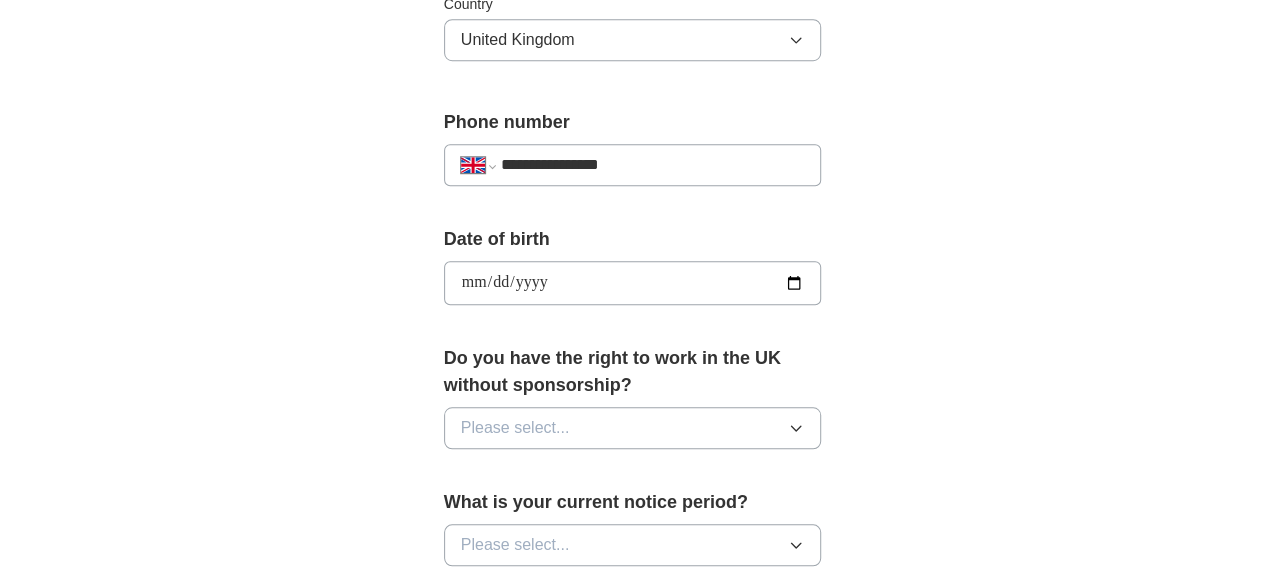type on "**********" 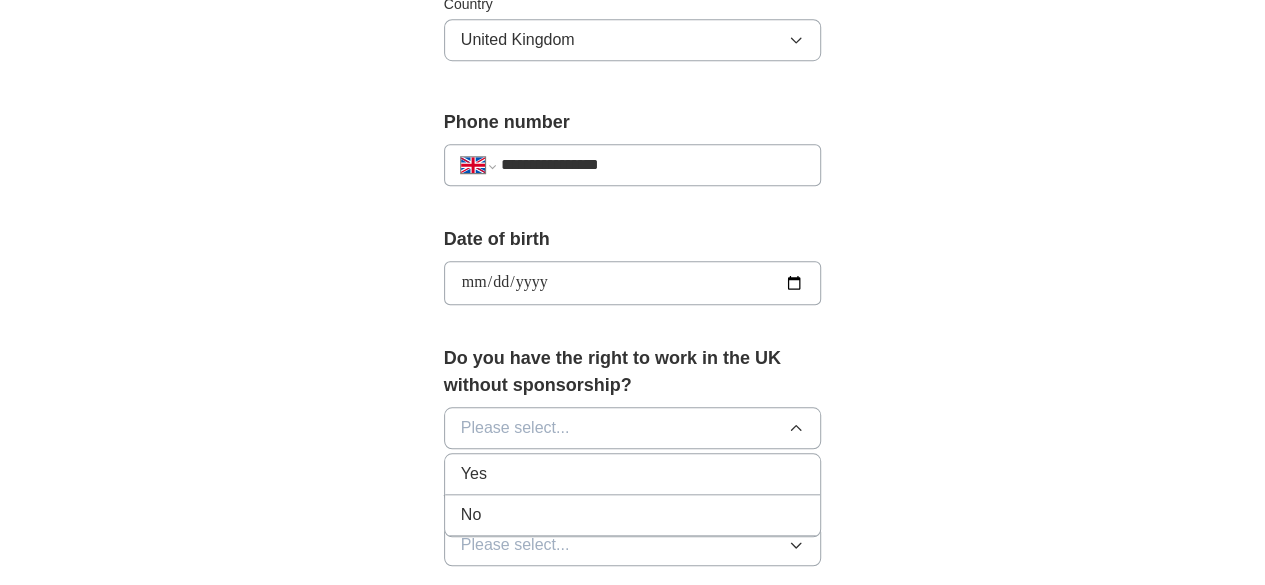 click on "Yes" at bounding box center [633, 474] 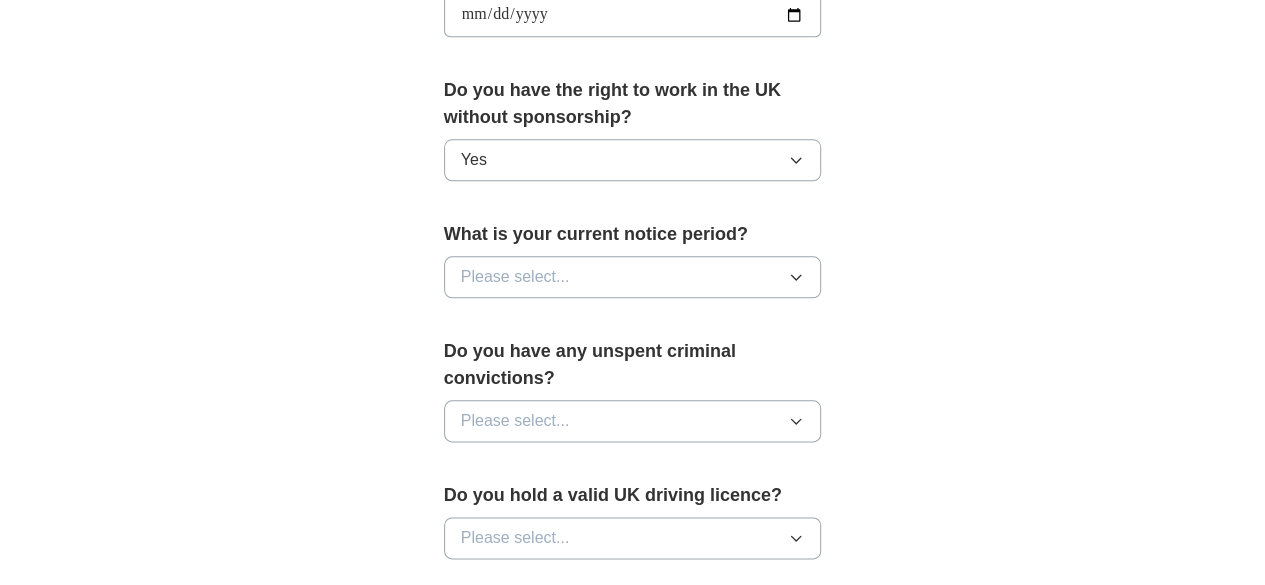 scroll, scrollTop: 1066, scrollLeft: 0, axis: vertical 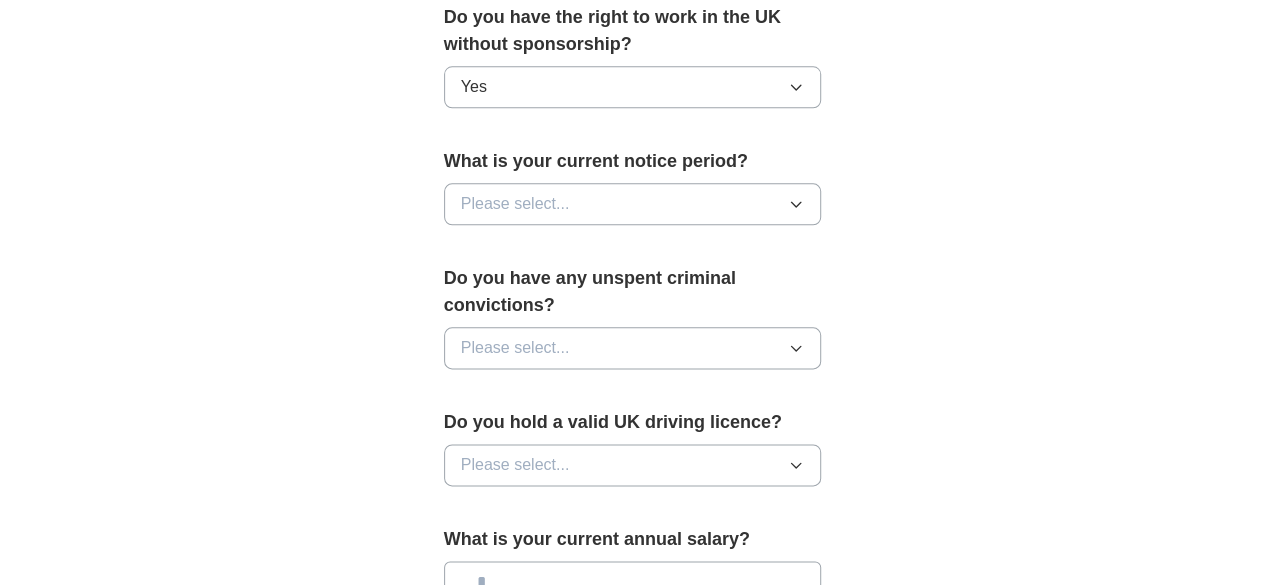 click on "Please select..." at bounding box center [633, 204] 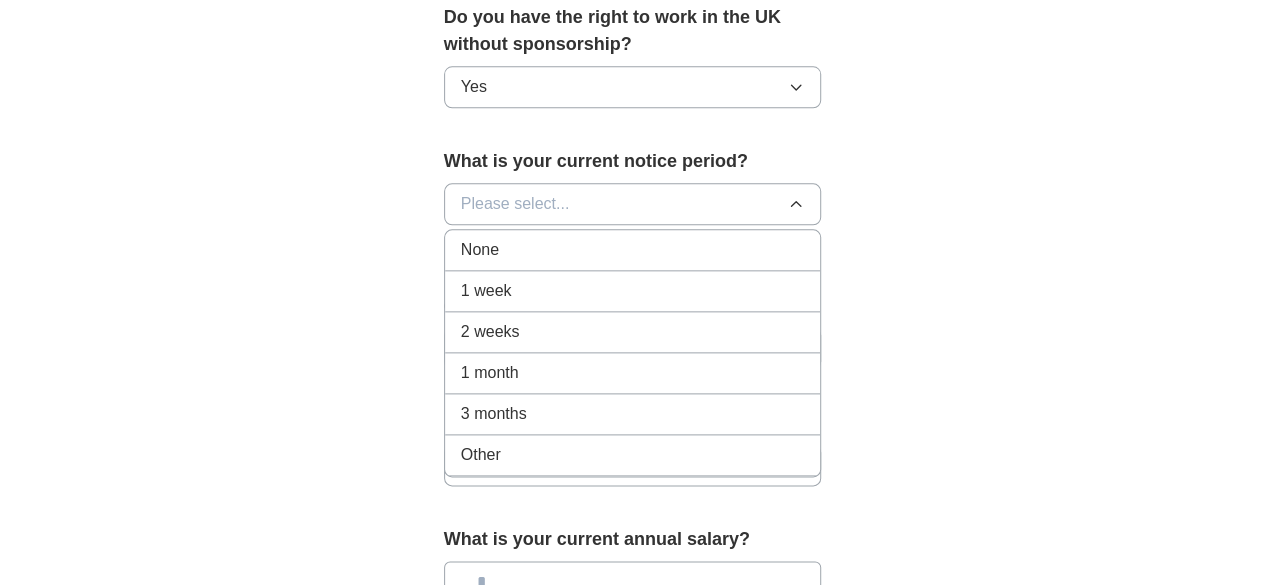 click on "None" at bounding box center [633, 250] 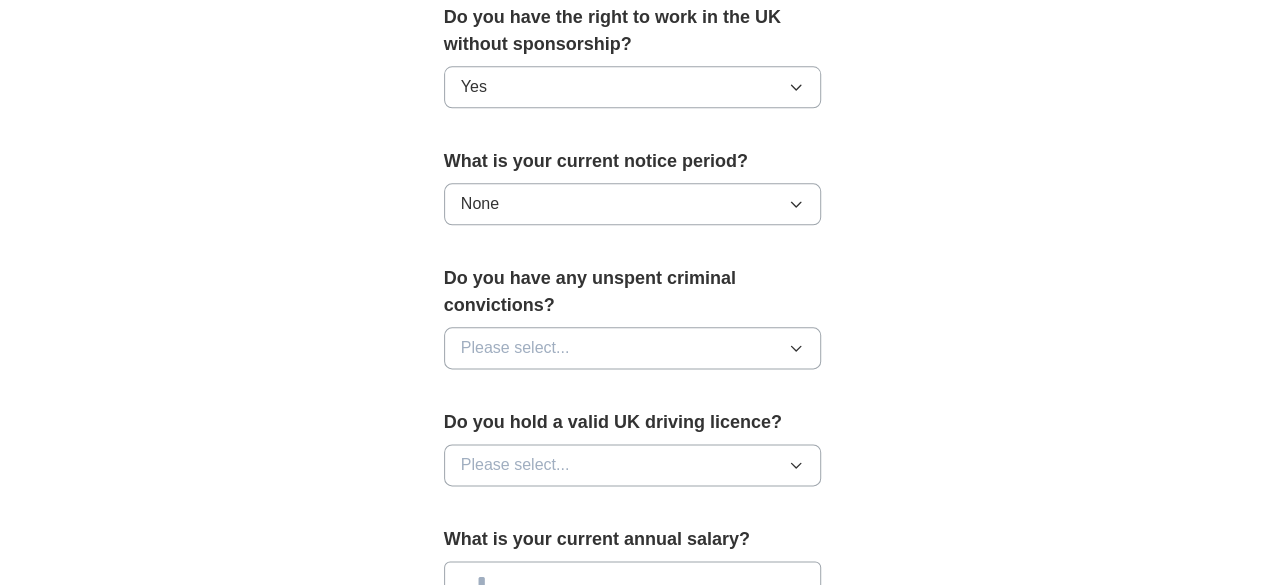 click on "Please select..." at bounding box center (633, 348) 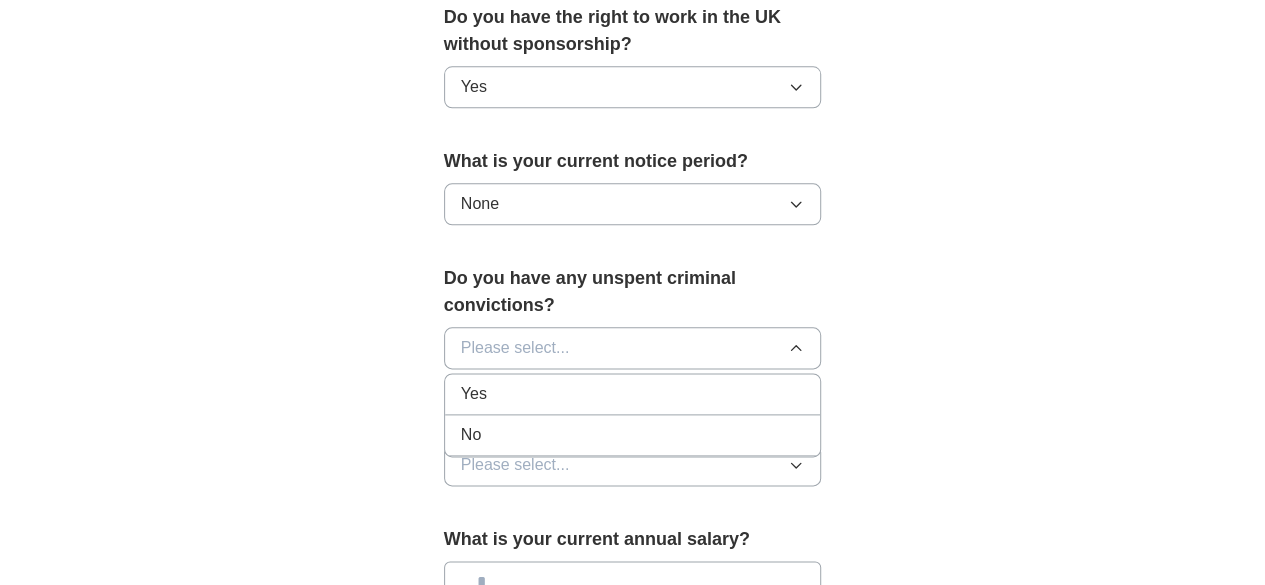 click on "No" at bounding box center [633, 435] 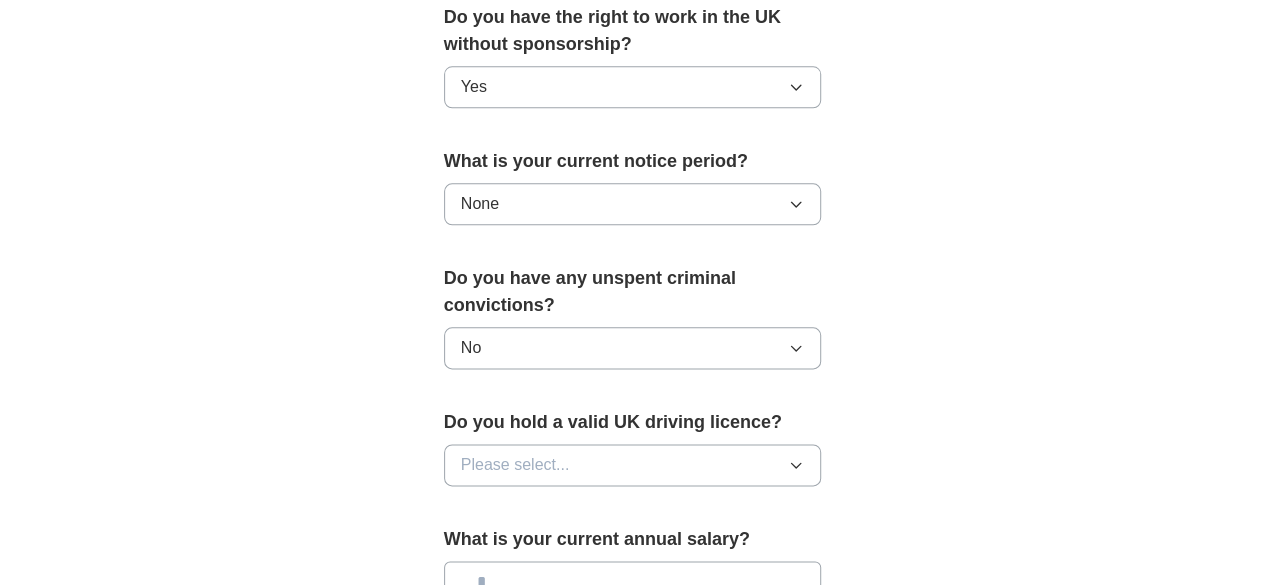 click on "Please select..." at bounding box center [515, 465] 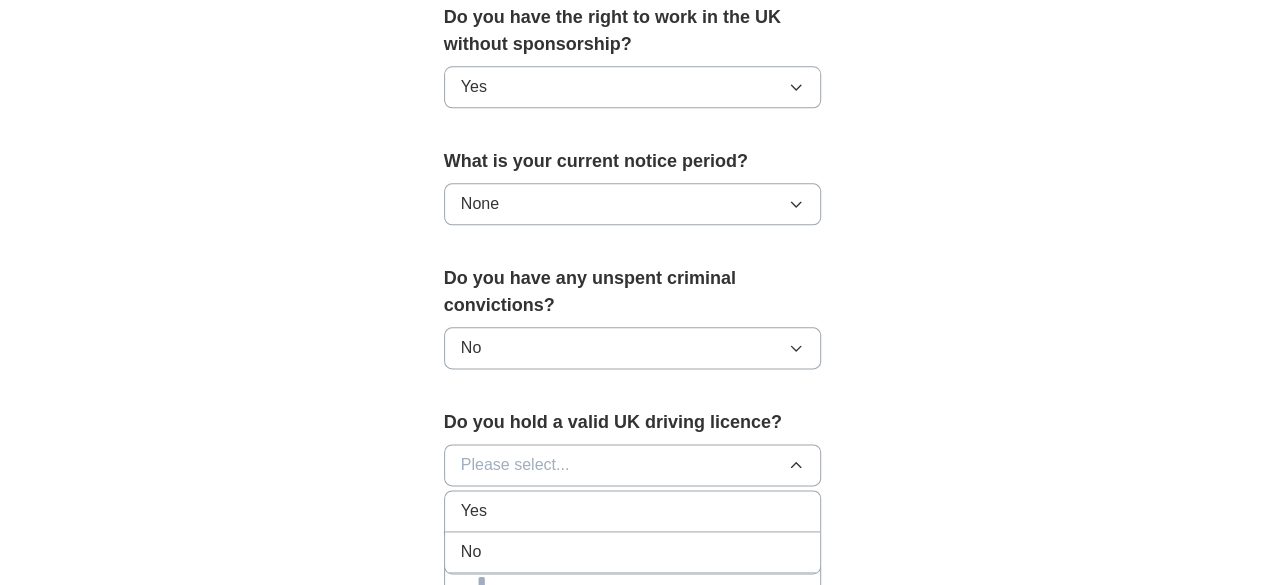 click on "No" at bounding box center (633, 552) 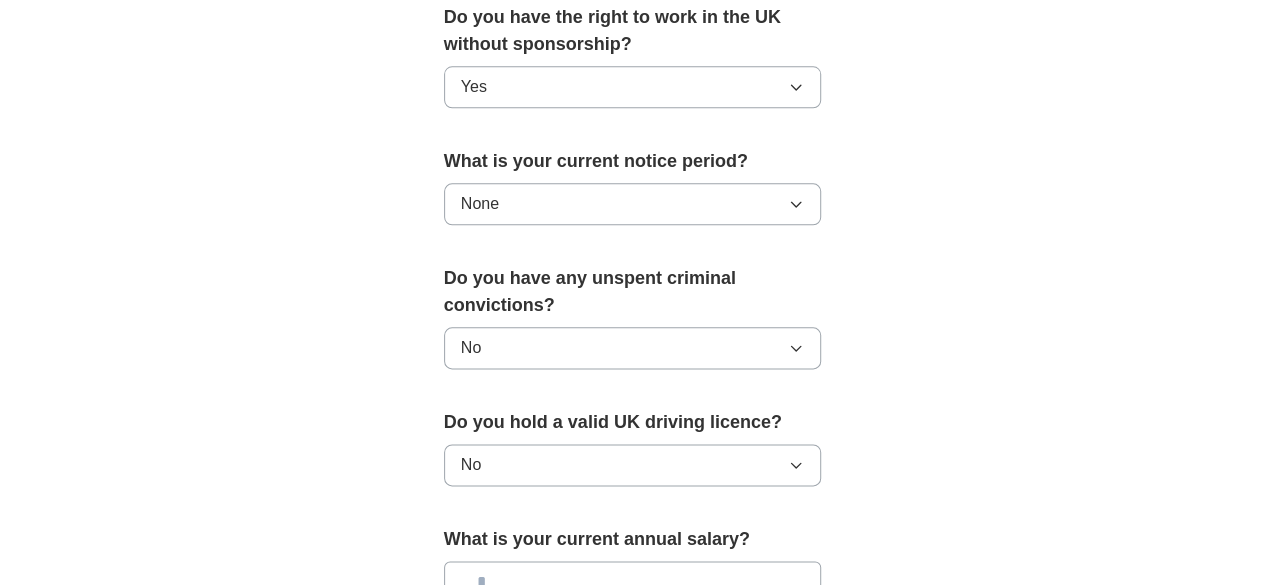 scroll, scrollTop: 1327, scrollLeft: 0, axis: vertical 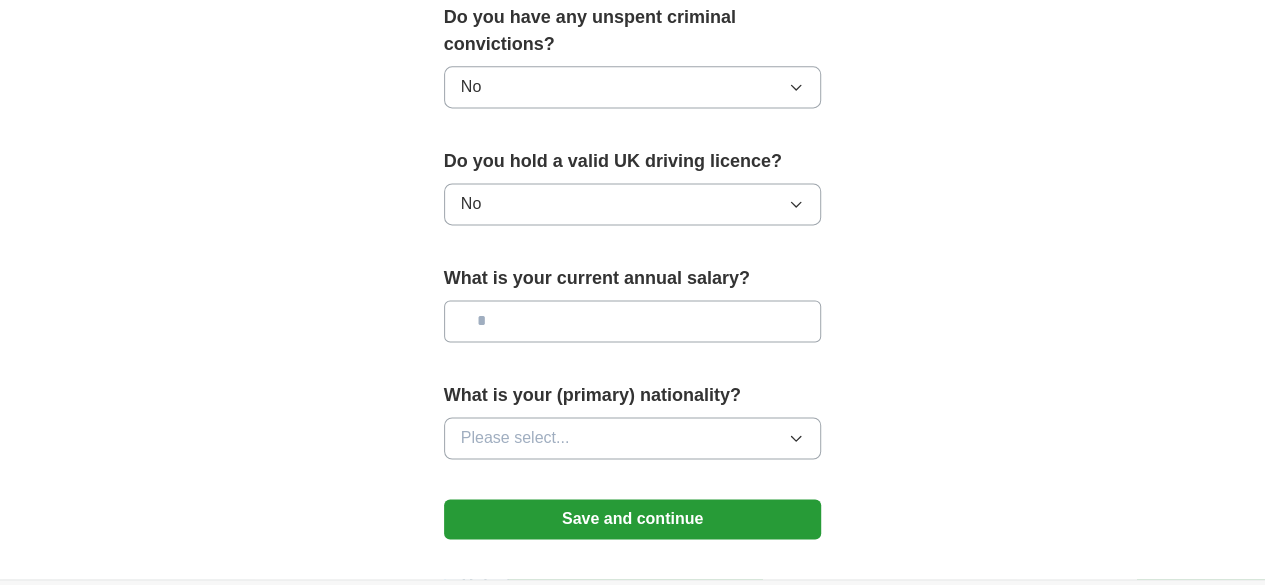 click at bounding box center (633, 321) 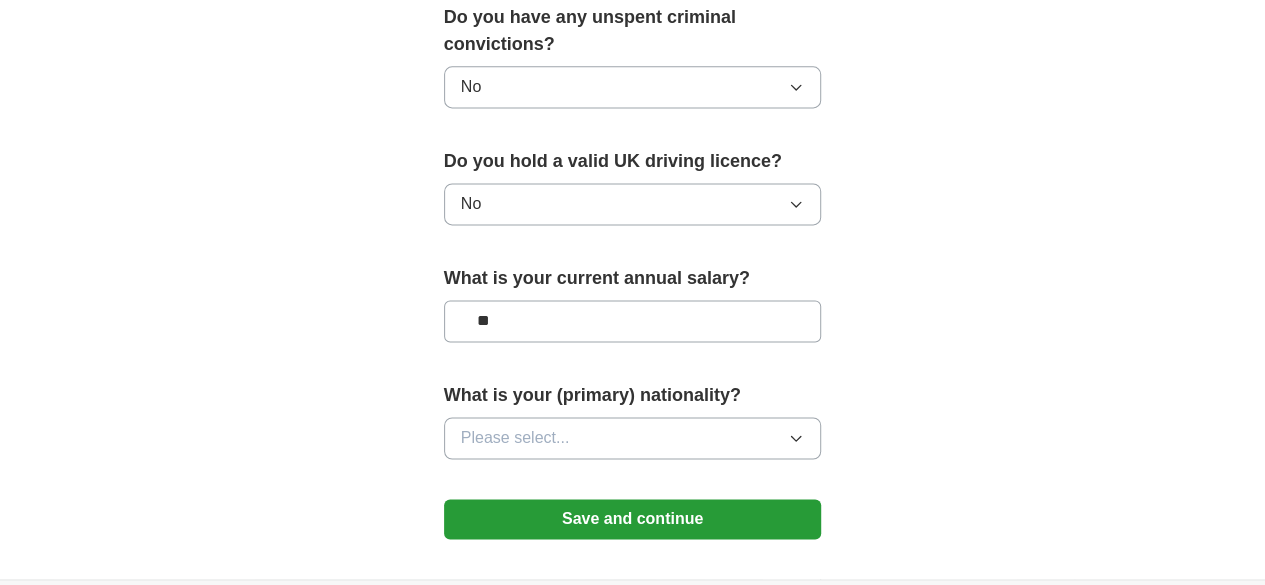 type on "**" 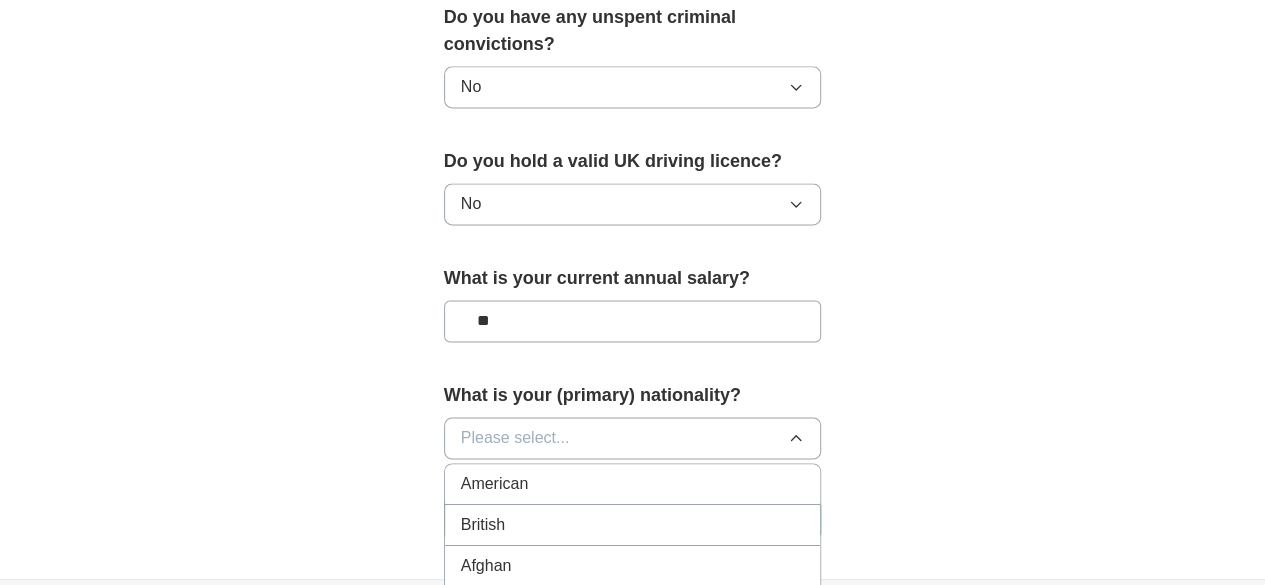 type 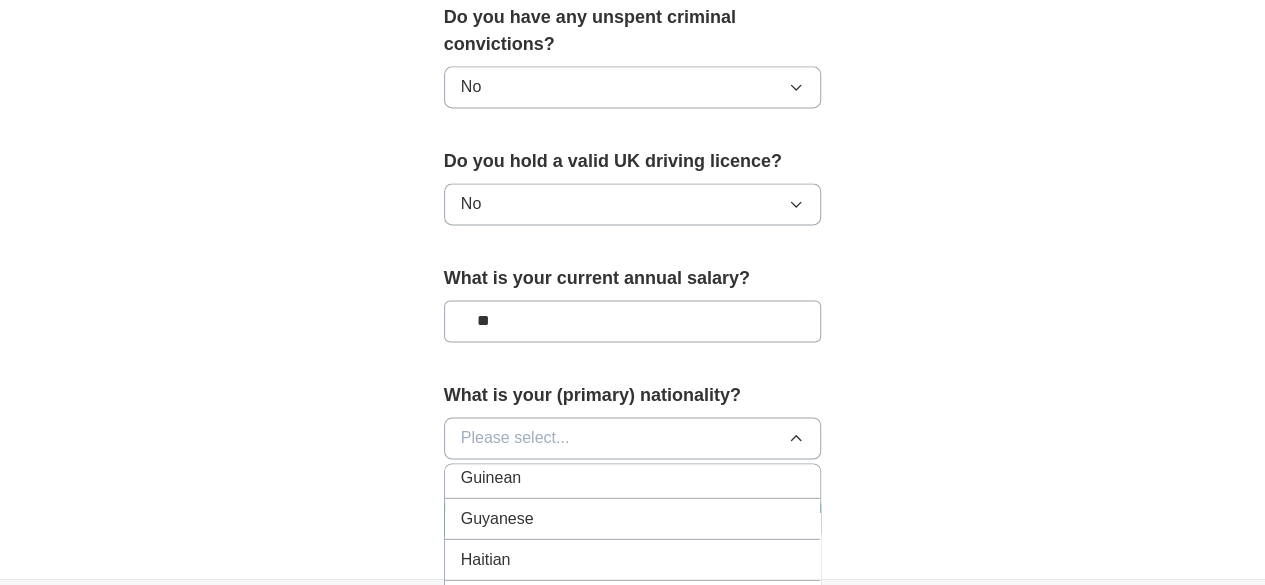 scroll, scrollTop: 3500, scrollLeft: 0, axis: vertical 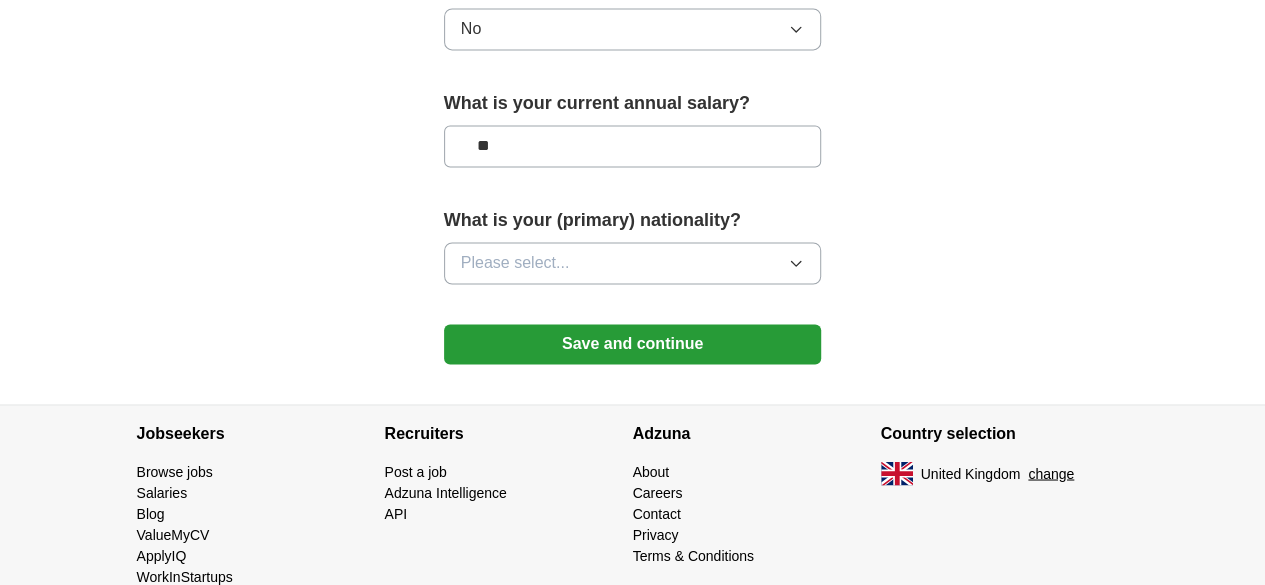 click on "Please select..." at bounding box center (633, 263) 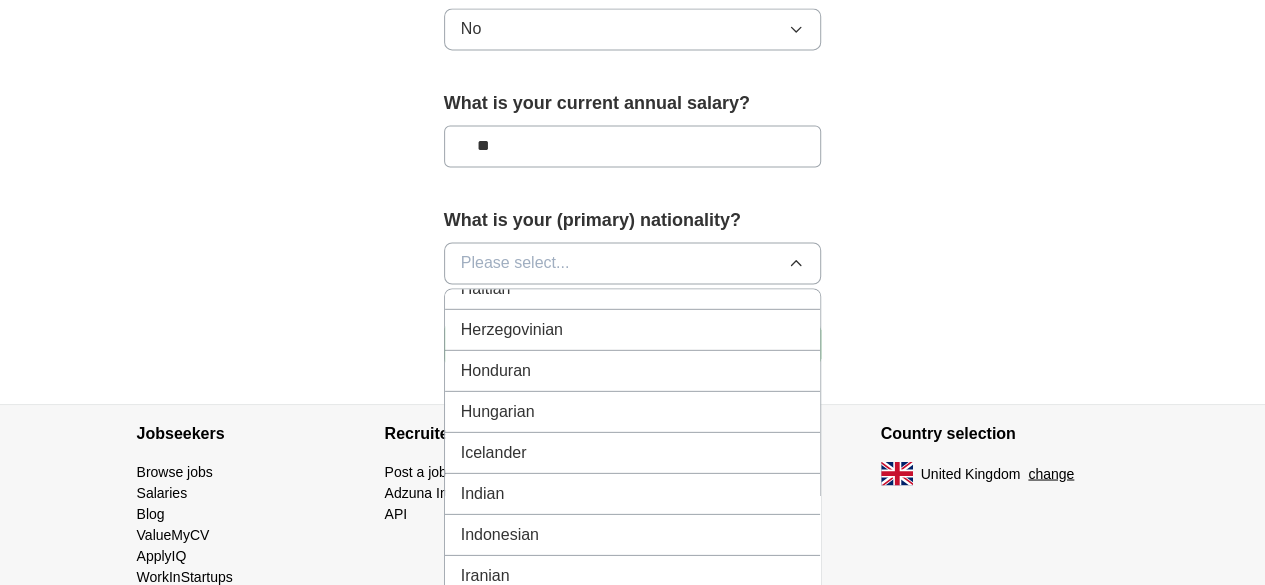 scroll, scrollTop: 3241, scrollLeft: 0, axis: vertical 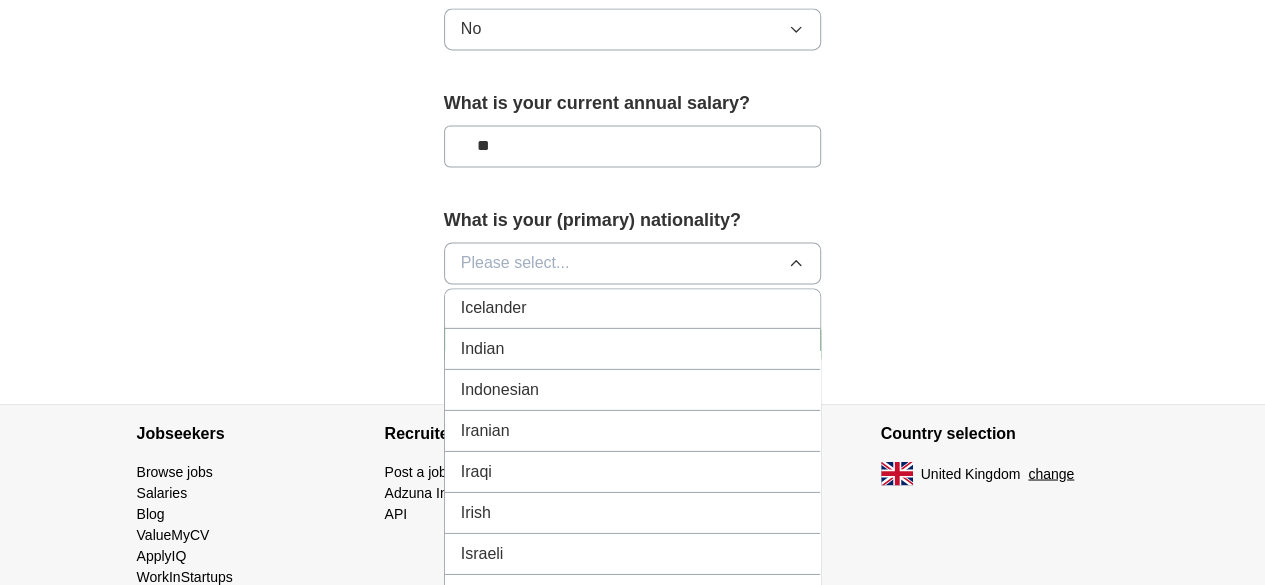 click on "Indian" at bounding box center (633, 348) 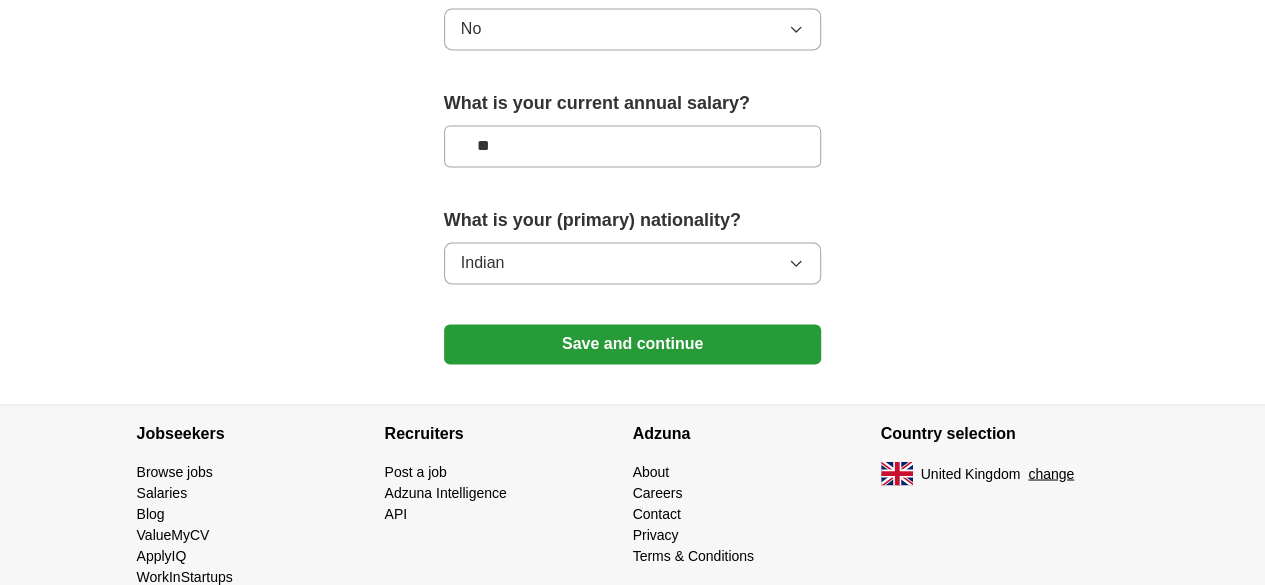 click on "Save and continue" at bounding box center [633, 344] 